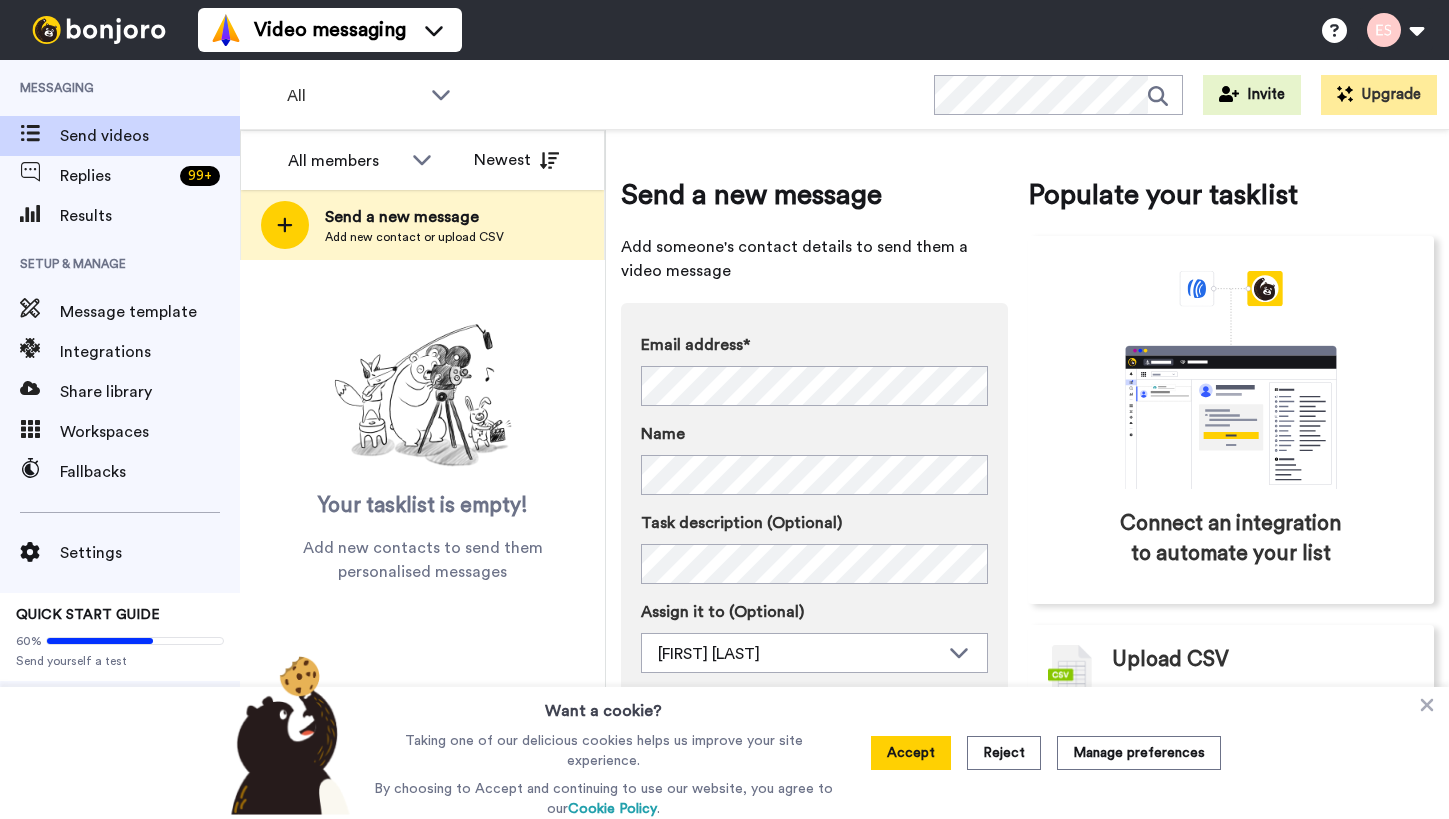 scroll, scrollTop: 0, scrollLeft: 0, axis: both 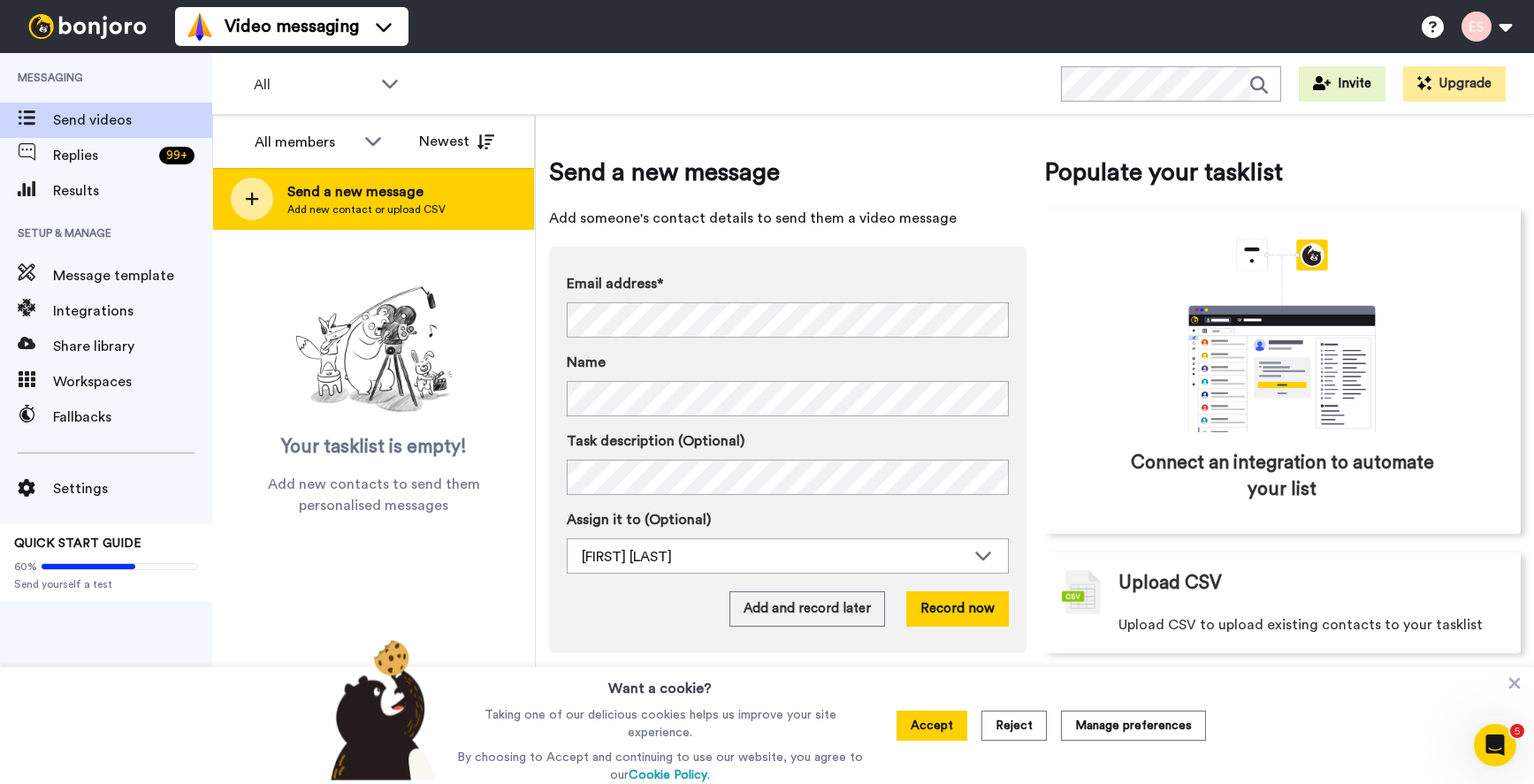 click on "Send a new message Add new contact or upload CSV" at bounding box center (373, 199) 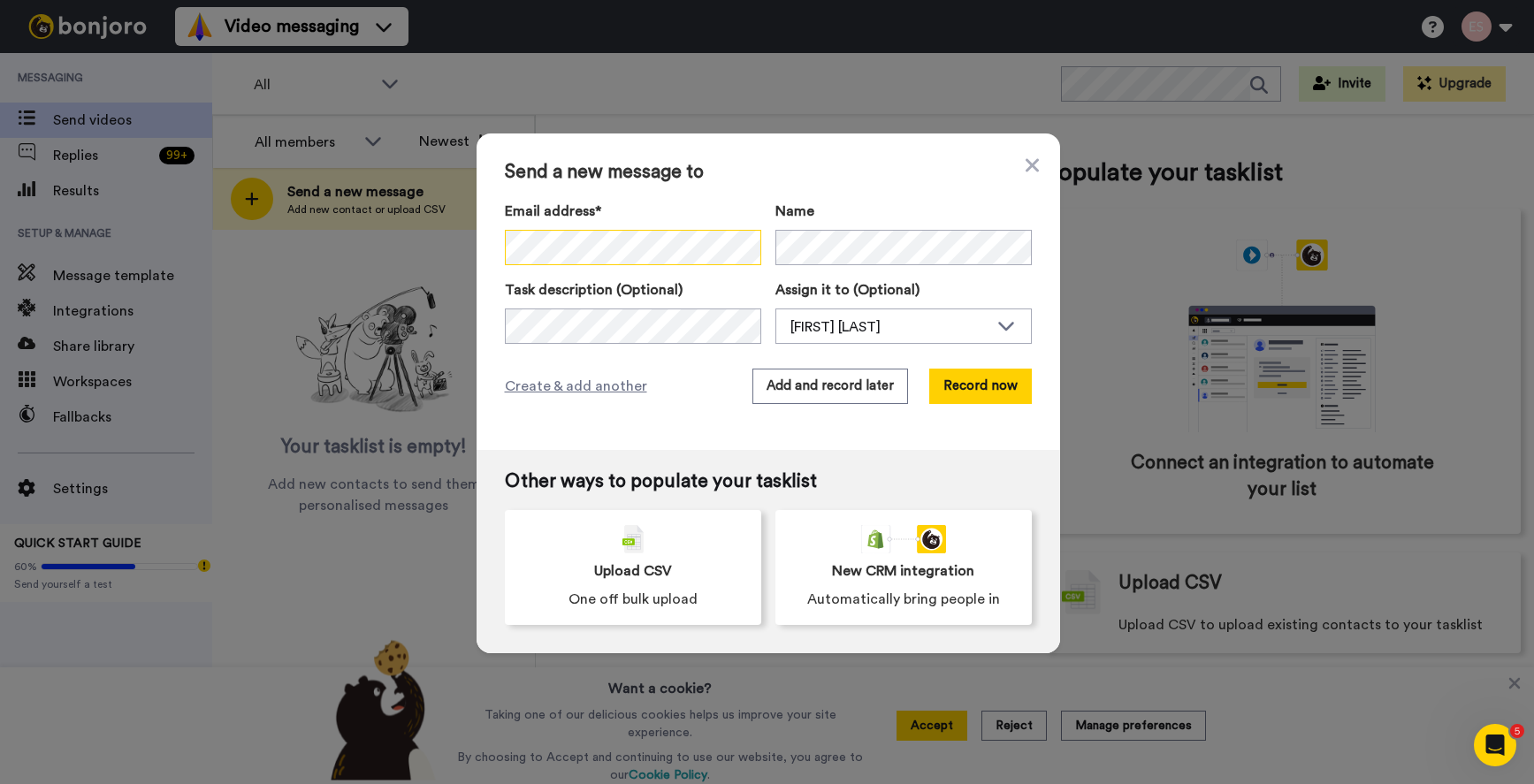 click at bounding box center [633, 247] 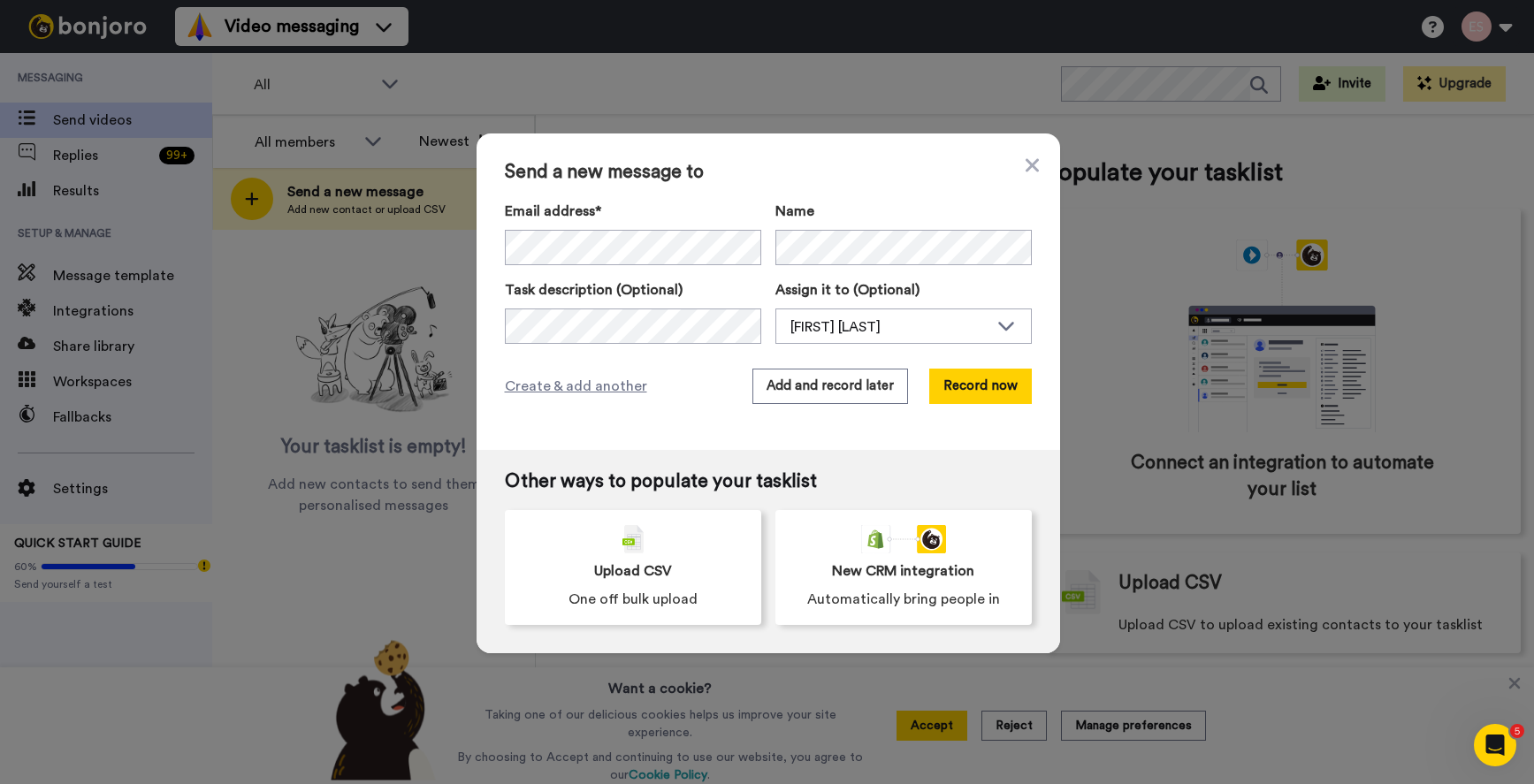 click on "Send a new message to Email address* [FIRST] [LAST] <[EMAIL]> [FIRST] [LAST] <[EMAIL]> [FIRST] [LAST] <[EMAIL]> [FIRST] [LAST] <[EMAIL]> [FIRST] [LAST] <[EMAIL]> [FIRST] [LAST] <[EMAIL]> [FIRST] [LAST] <[EMAIL]> [FIRST] [LAST] <[EMAIL]> [FIRST] [LAST] <[EMAIL]> [FIRST] [LAST] <[EMAIL]> [FIRST] [LAST] <[EMAIL]> [FIRST] [LAST] <[EMAIL]> [FIRST] [LAST] <[EMAIL]> [FIRST] [LAST] <[EMAIL]> [FIRST] [LAST] <[EMAIL]> Name Task description (Optional) Assign it to (Optional) [FIRST] [LAST] [FIRST] [LAST] [FIRST] [LAST] Create & add another Add and record later Record now Other ways to populate your tasklist Upload CSV One off bulk upload New CRM integration Automatically bring people in" at bounding box center [768, 292] 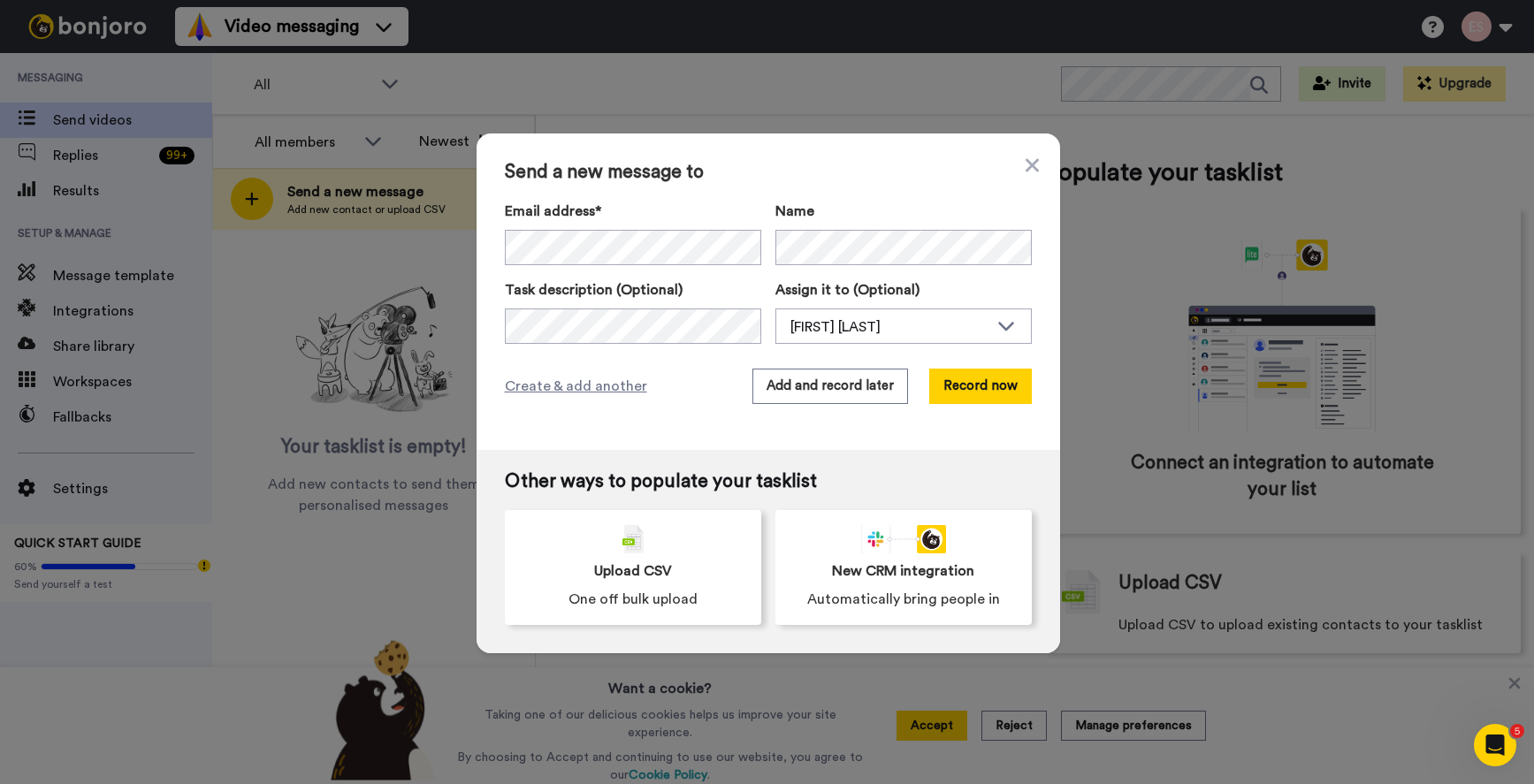 click on "Send a new message to Email address* ‌ ‌ ‌ ‌ ‌ ‌ ‌ ‌ ‌ ‌ ‌ ‌ ‌ ‌ ‌ Name Task description (Optional) Assign it to (Optional) [FIRST] [LAST] [FIRST] [LAST] [FIRST] [LAST] Create & add another Add and record later Record now" at bounding box center (768, 292) 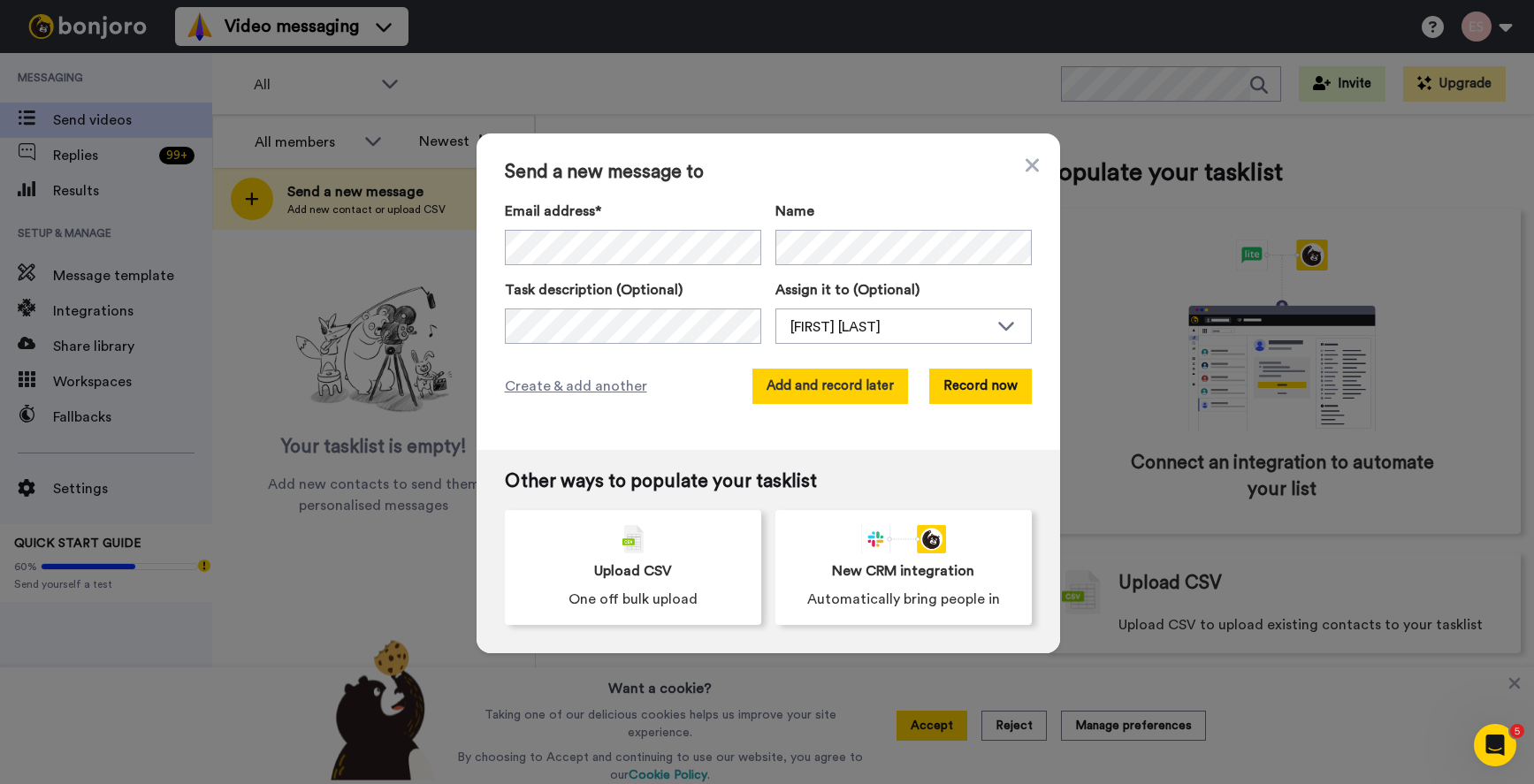 click on "Add and record later" at bounding box center (830, 386) 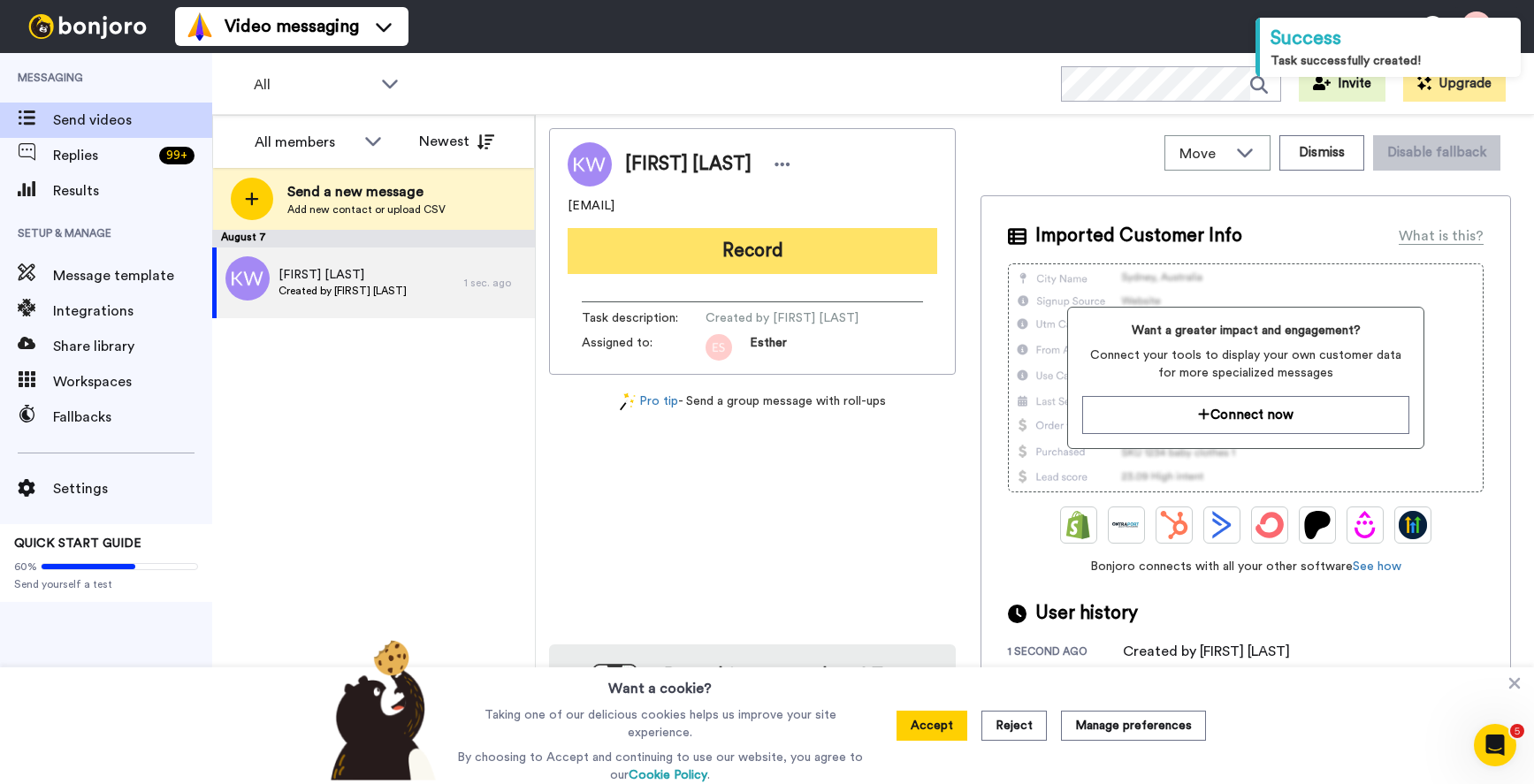click on "[FIRST] [LAST] [EMAIL] Record Task description : Created by [FIRST] [LAST] Assigned to: [FIRST]" at bounding box center (752, 251) 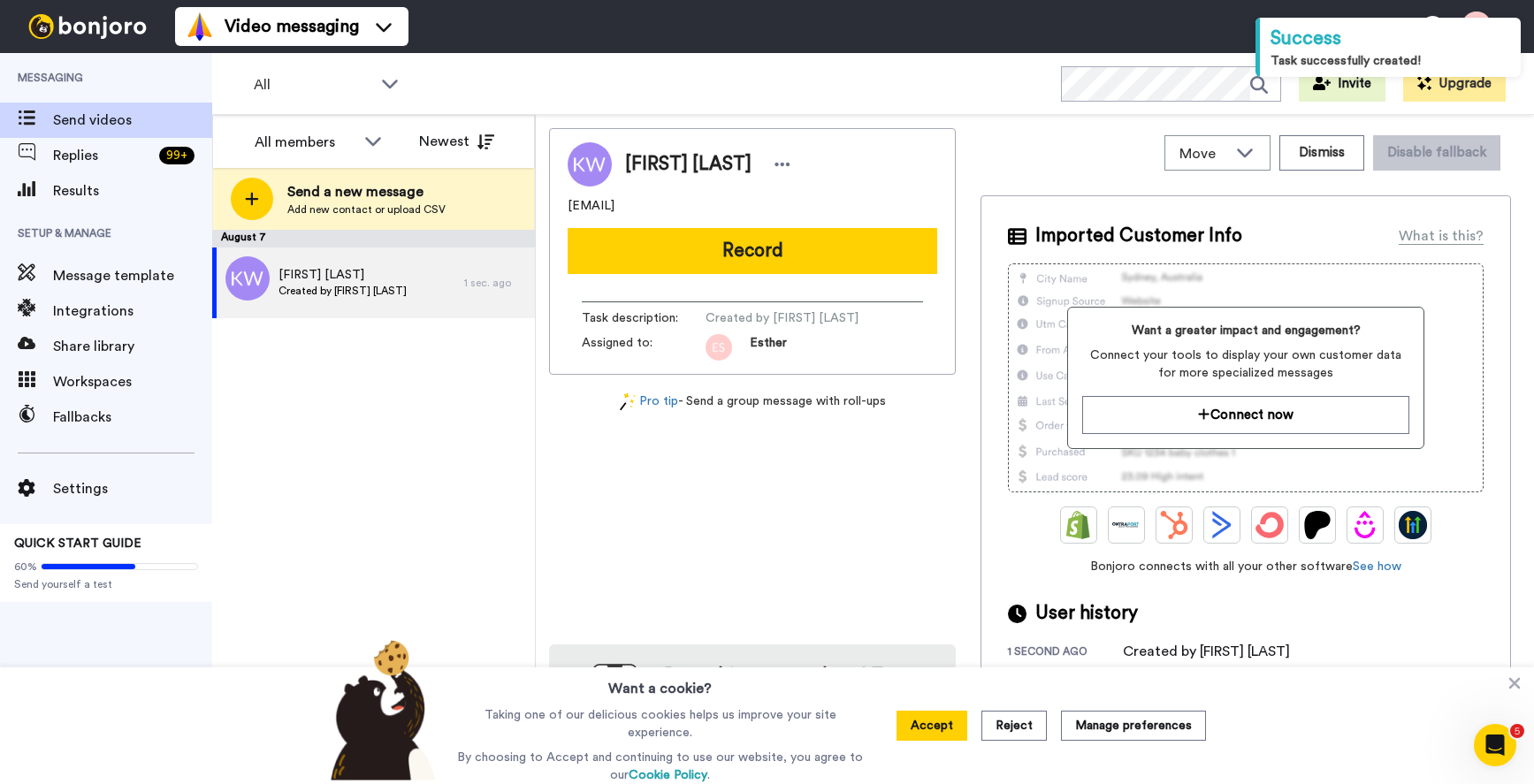 click on "Record" at bounding box center [752, 251] 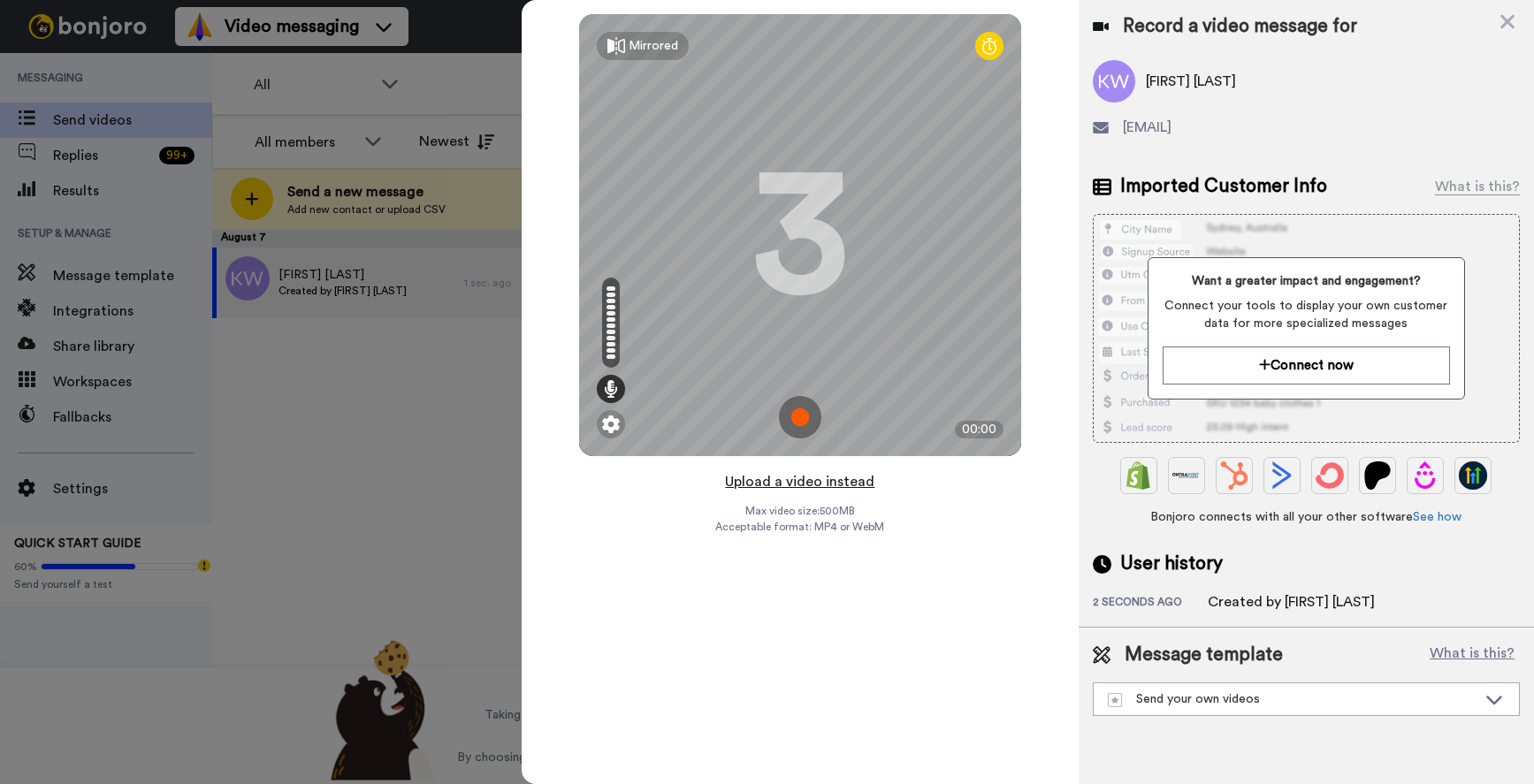 click on "Upload a video instead" at bounding box center (799, 482) 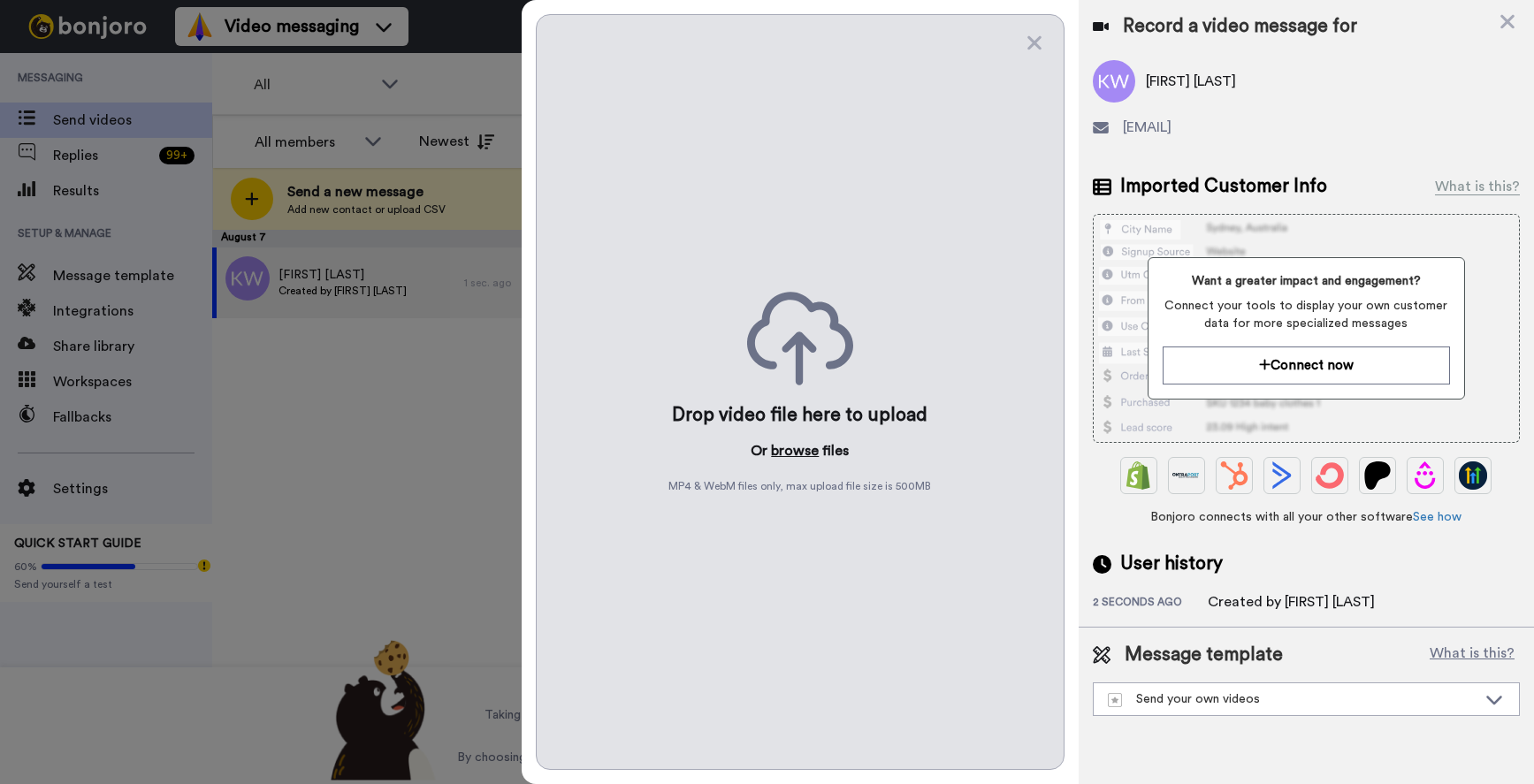 click on "browse" at bounding box center (795, 451) 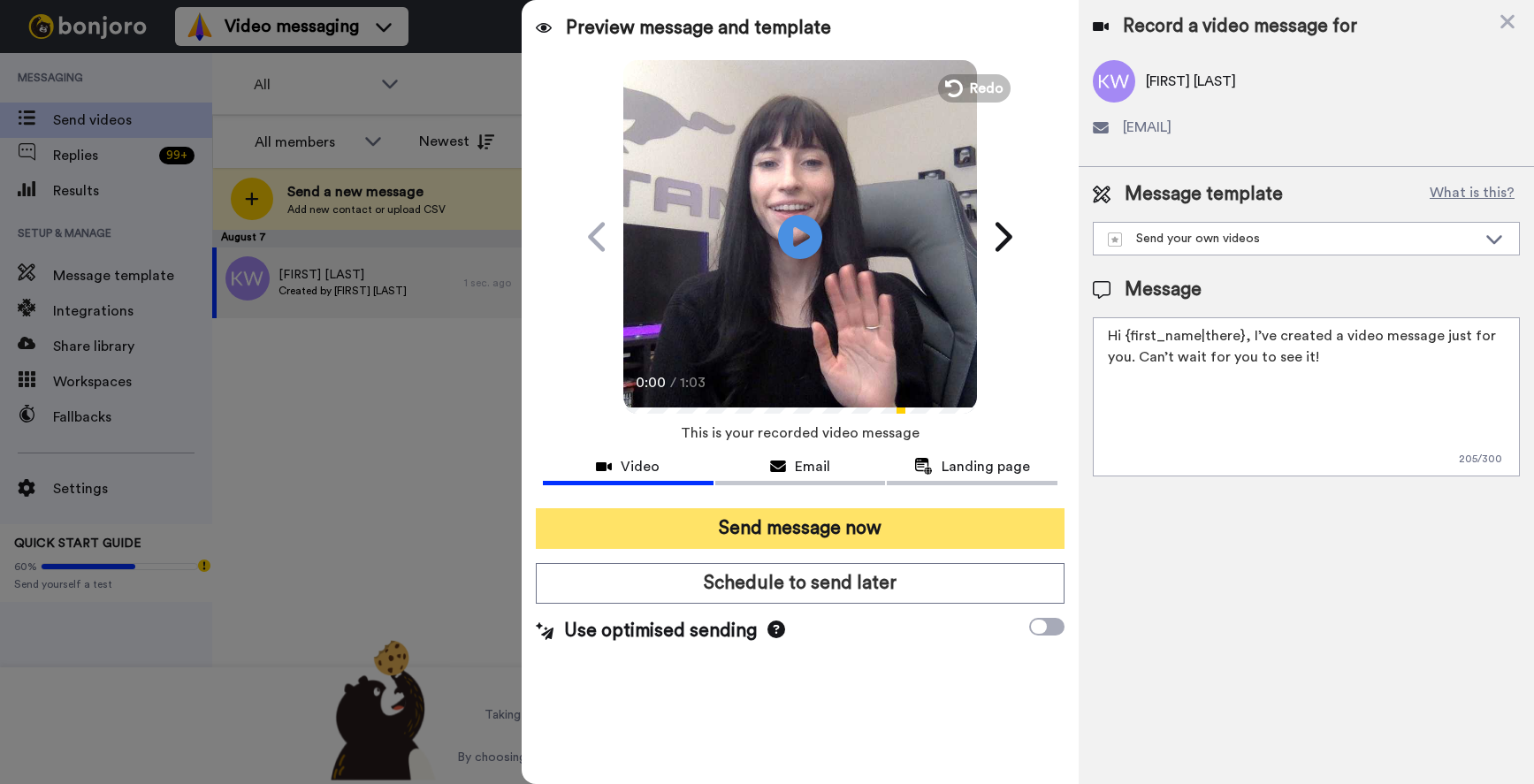 click on "Send message now" at bounding box center [800, 529] 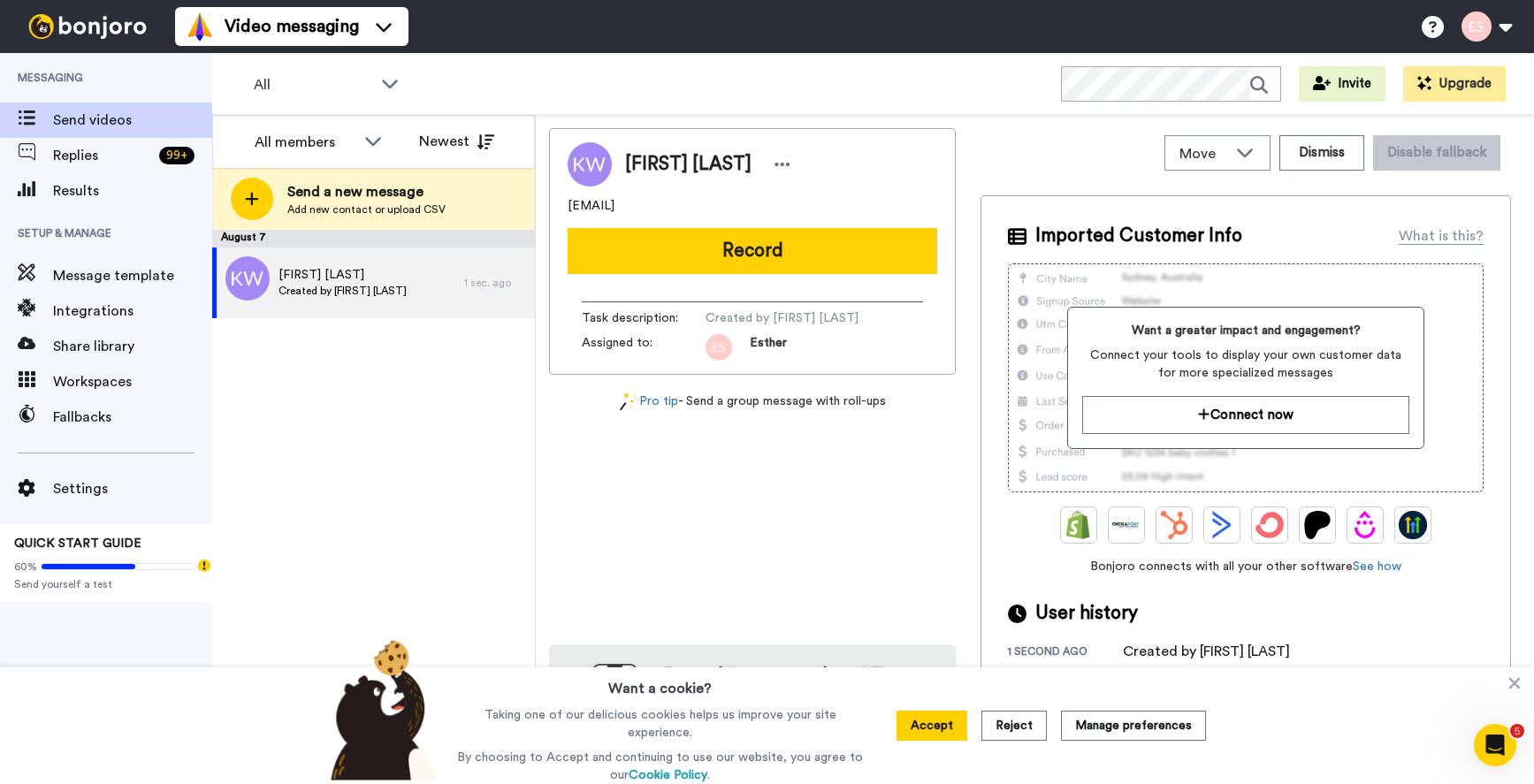 scroll, scrollTop: 0, scrollLeft: 0, axis: both 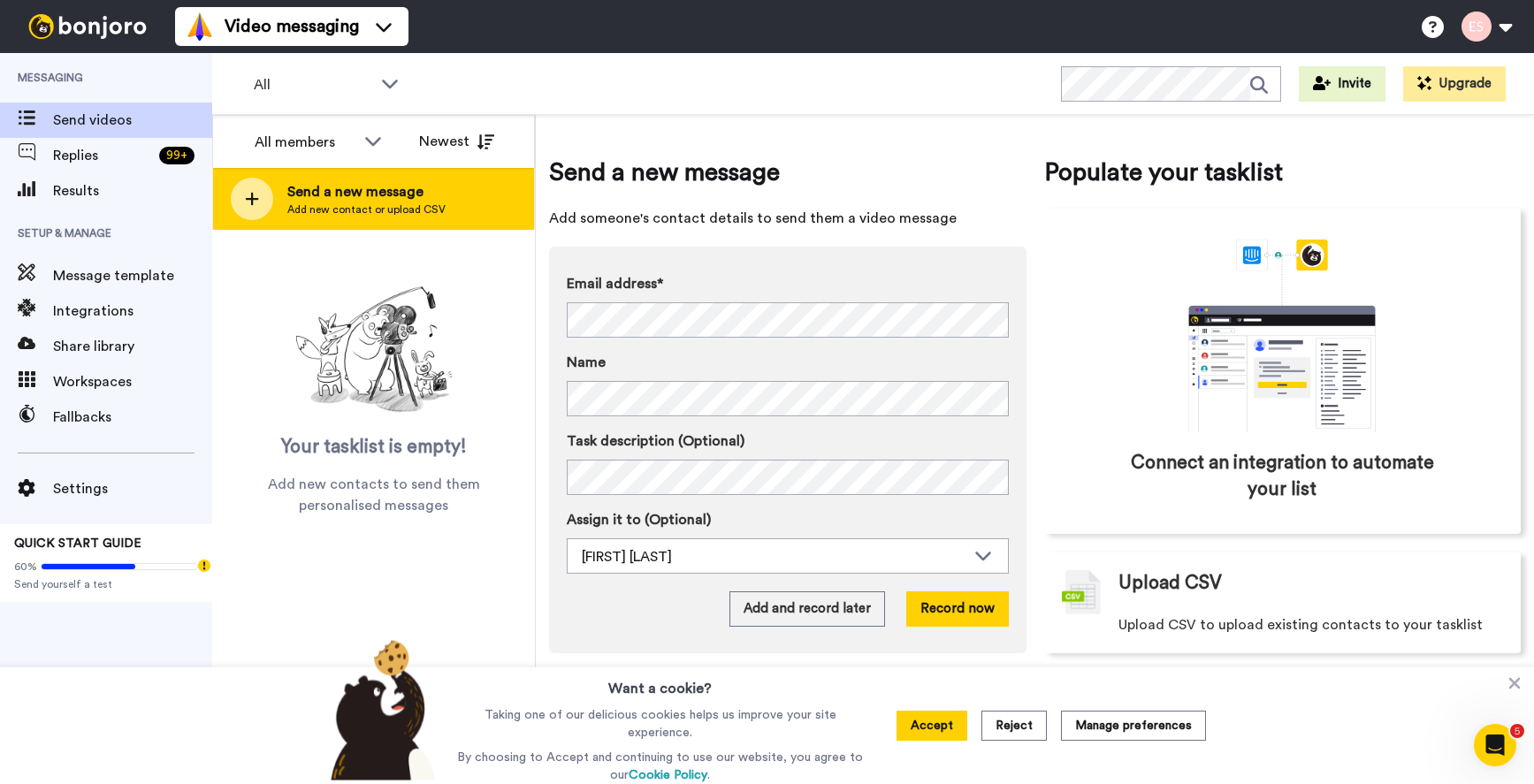 click on "Send a new message Add new contact or upload CSV" at bounding box center [373, 199] 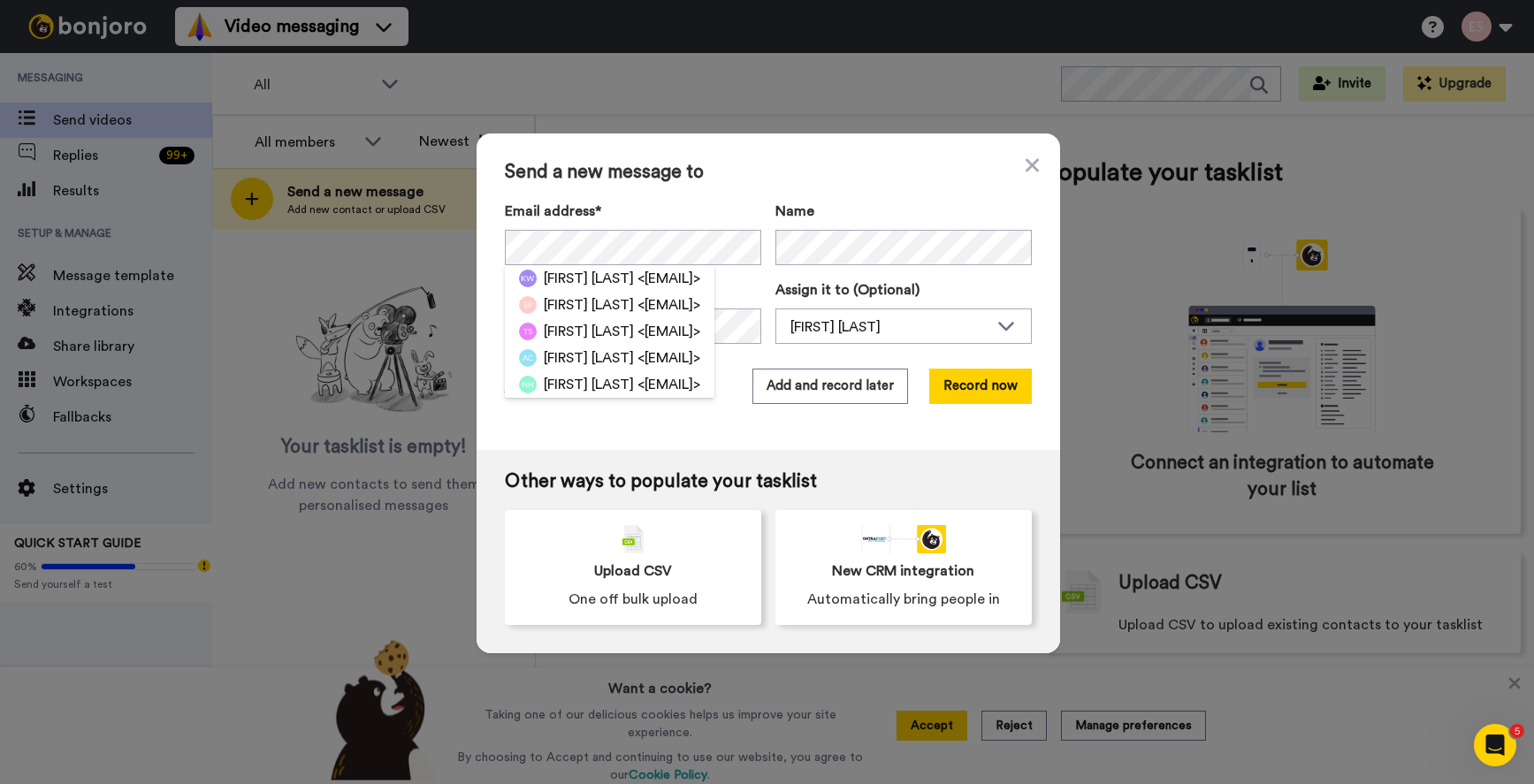 click on "Send a new message to" at bounding box center [768, 172] 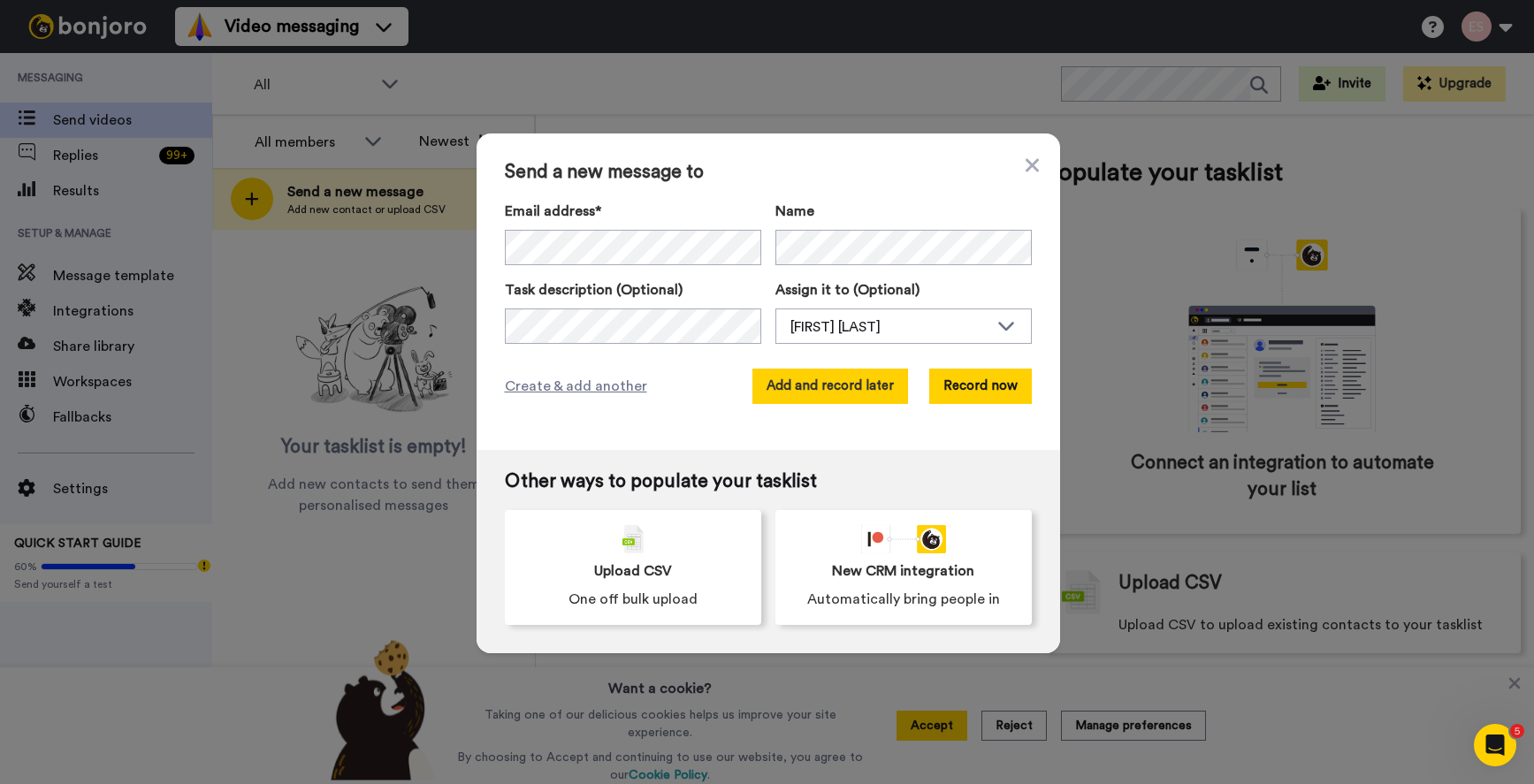 click on "Add and record later" at bounding box center (830, 386) 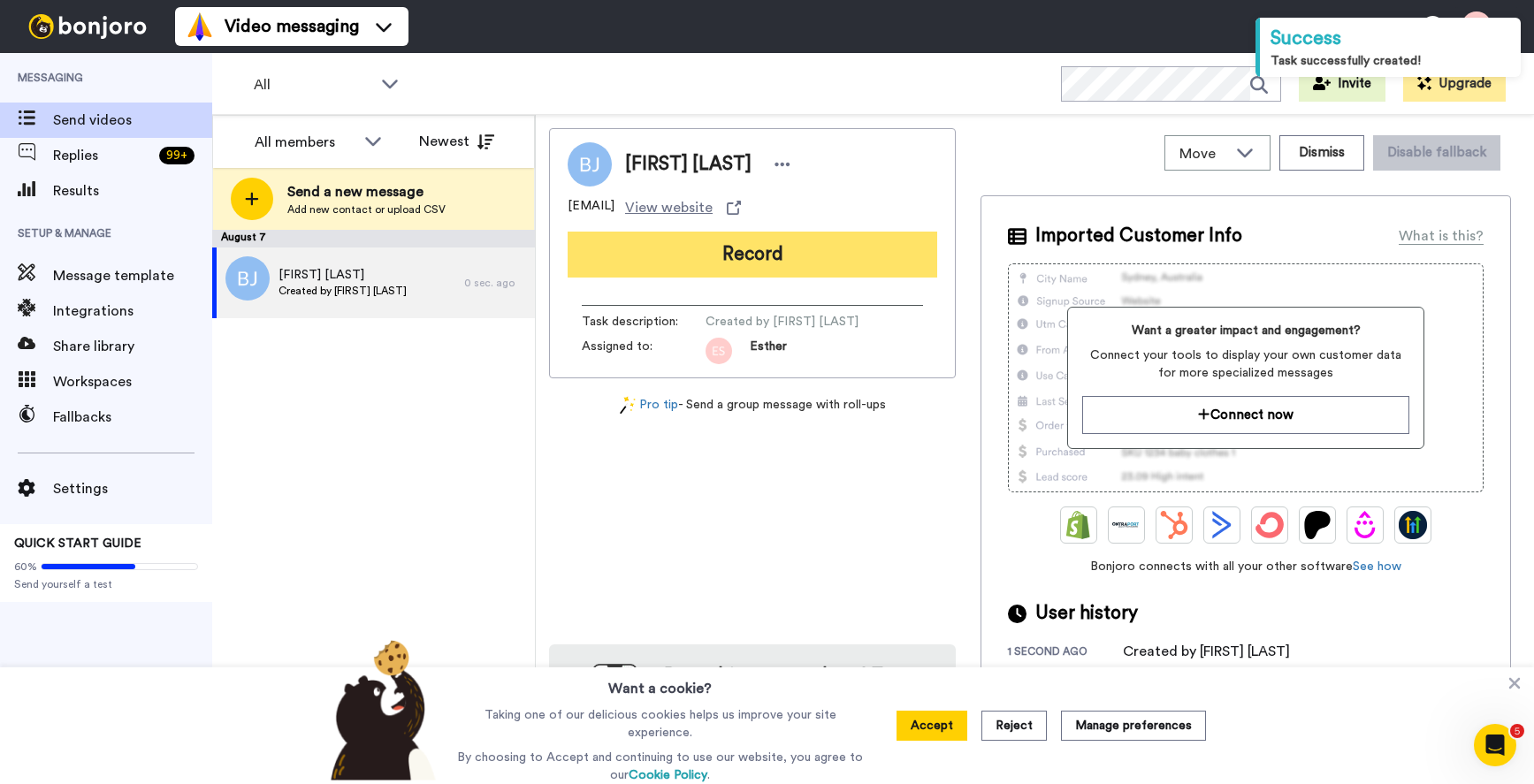 click on "Record" at bounding box center (752, 255) 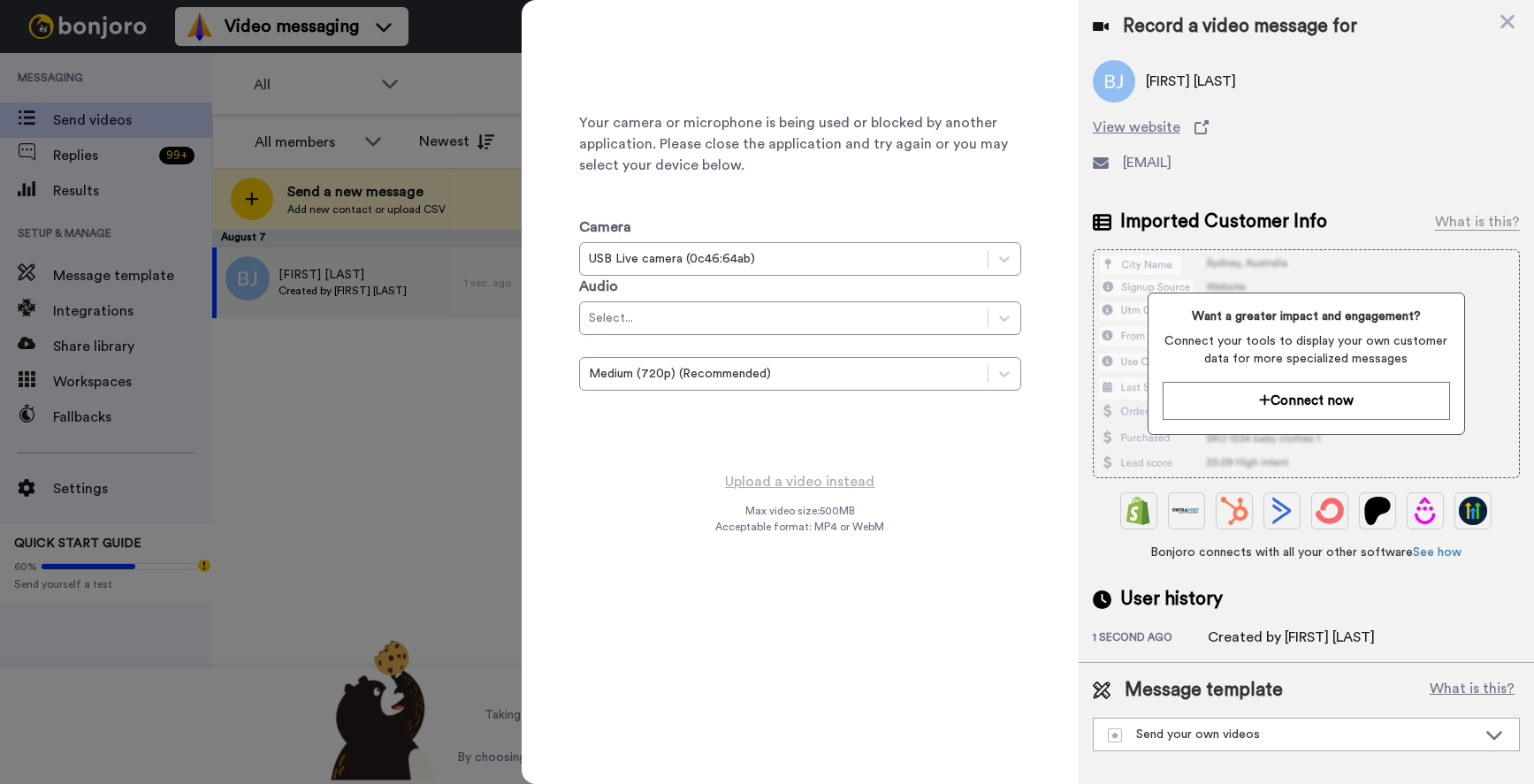 click at bounding box center [767, 392] 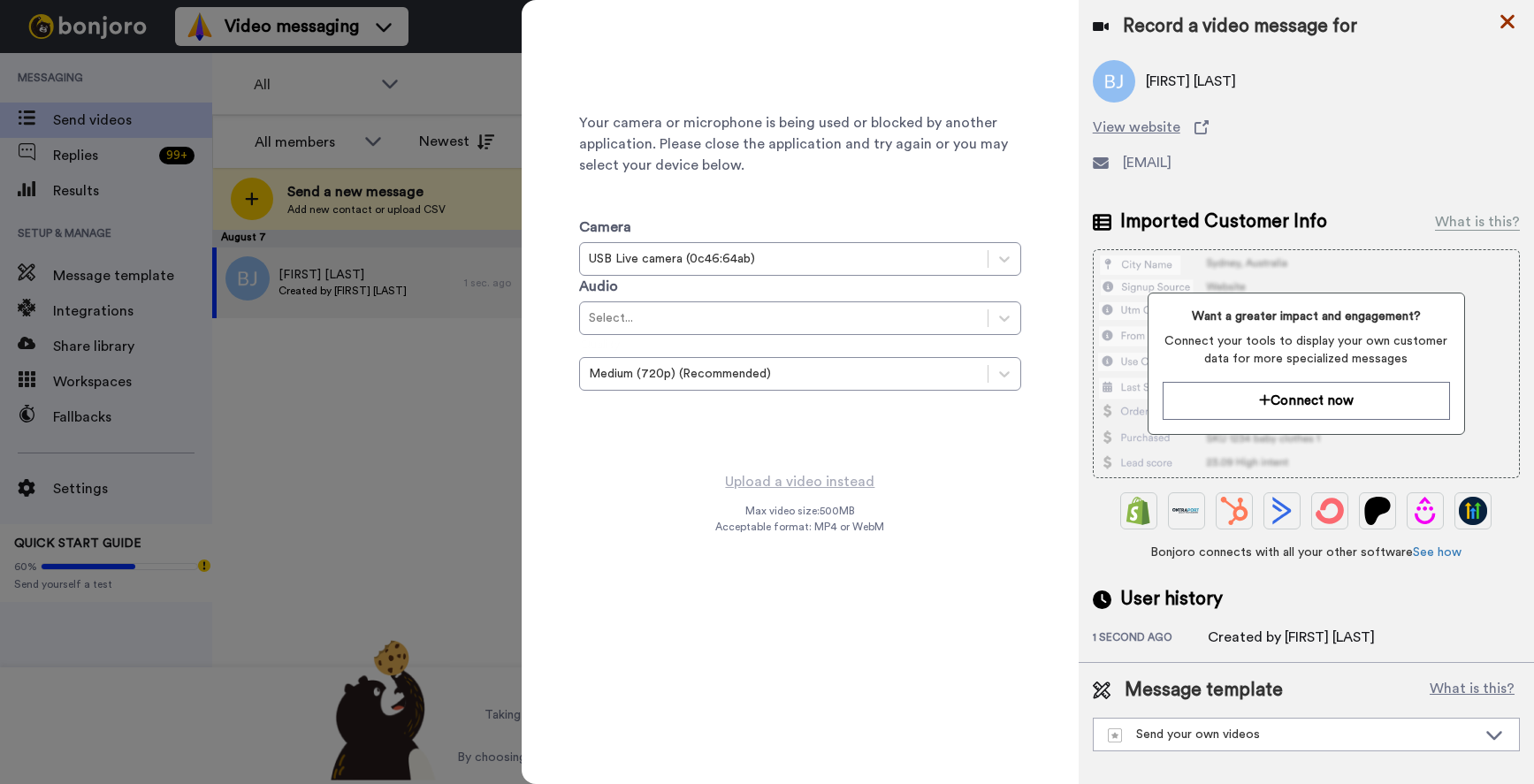 click 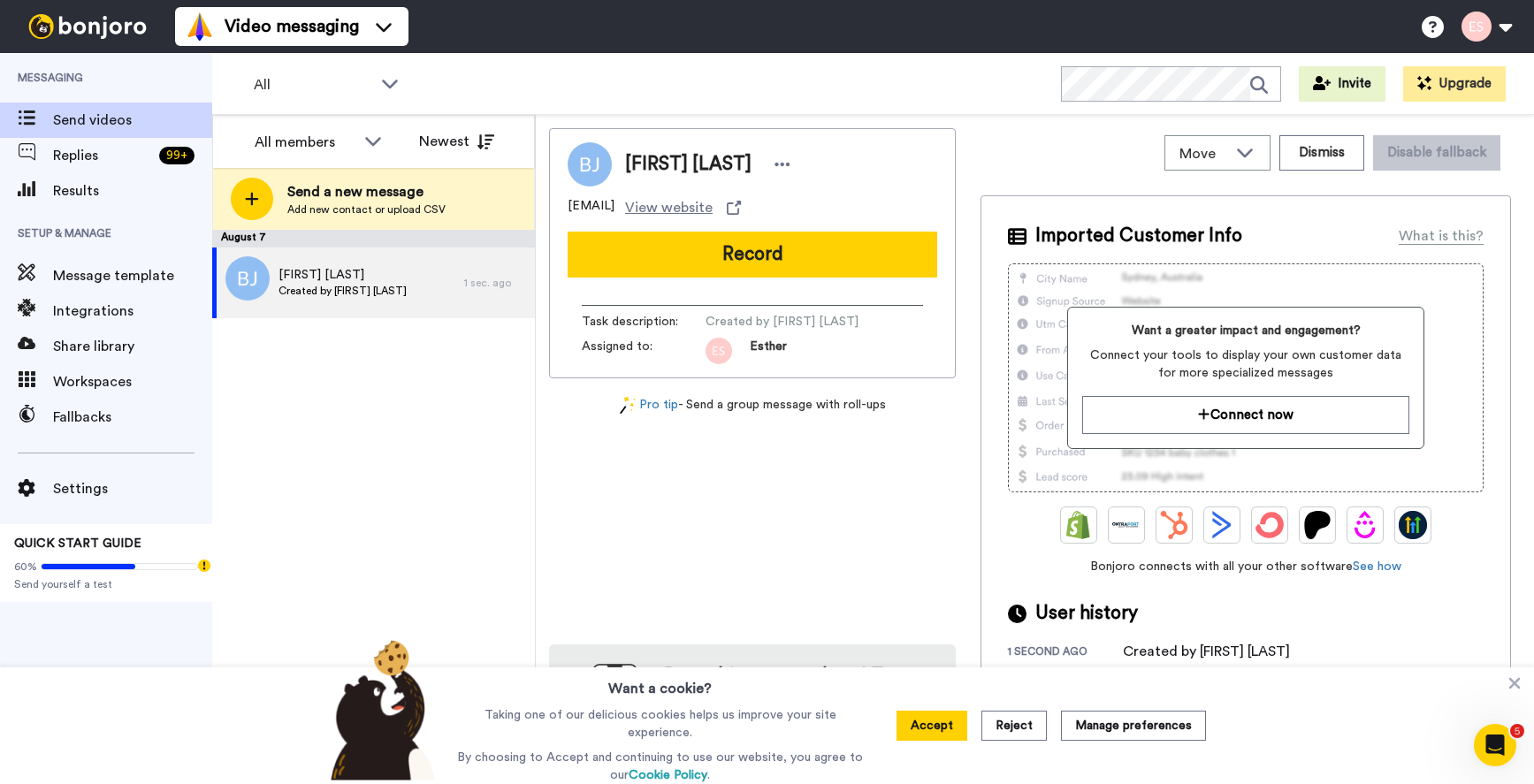 scroll, scrollTop: 0, scrollLeft: 0, axis: both 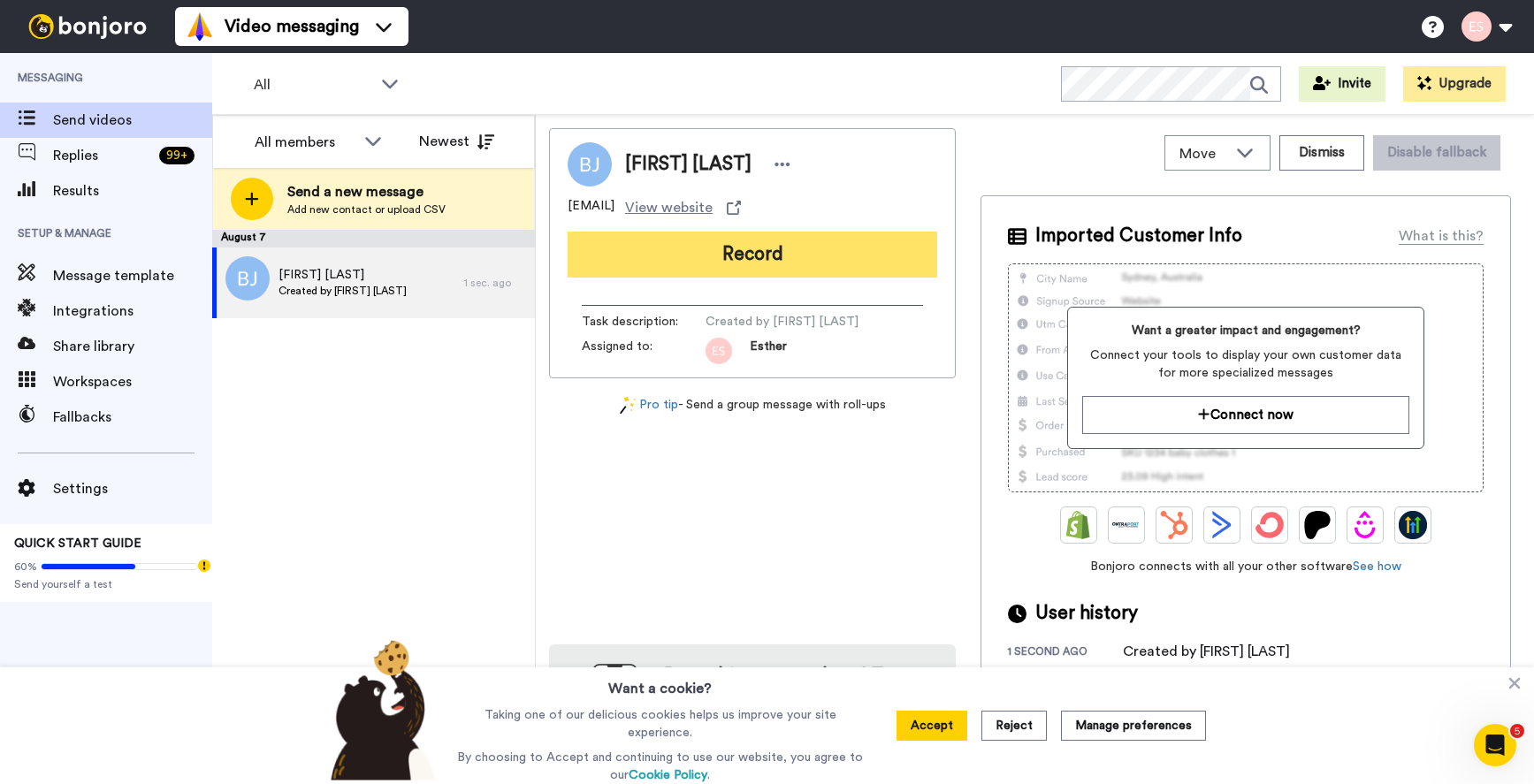click on "Record" at bounding box center [752, 255] 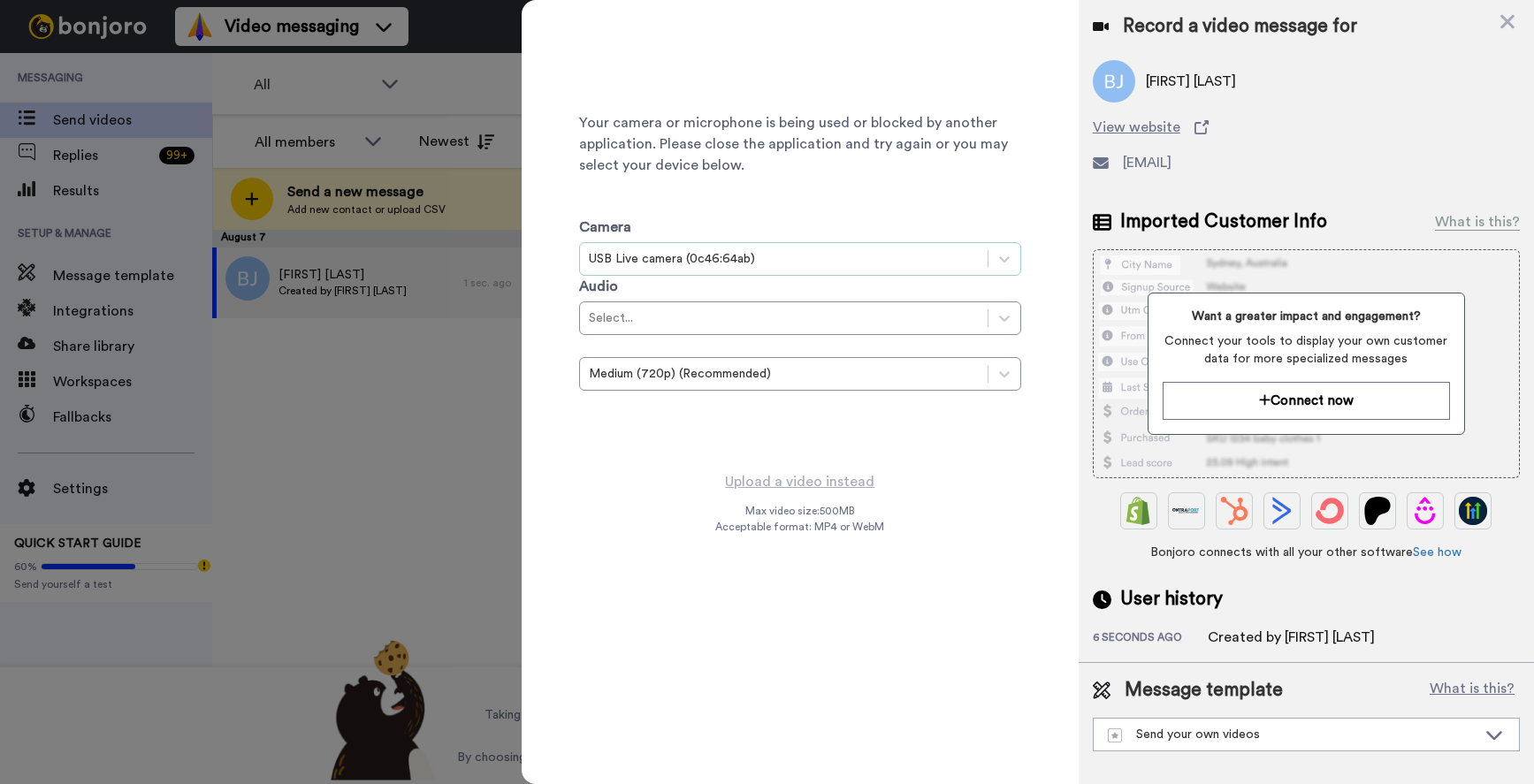 click on "USB Live camera (0c46:64ab)" at bounding box center (783, 259) 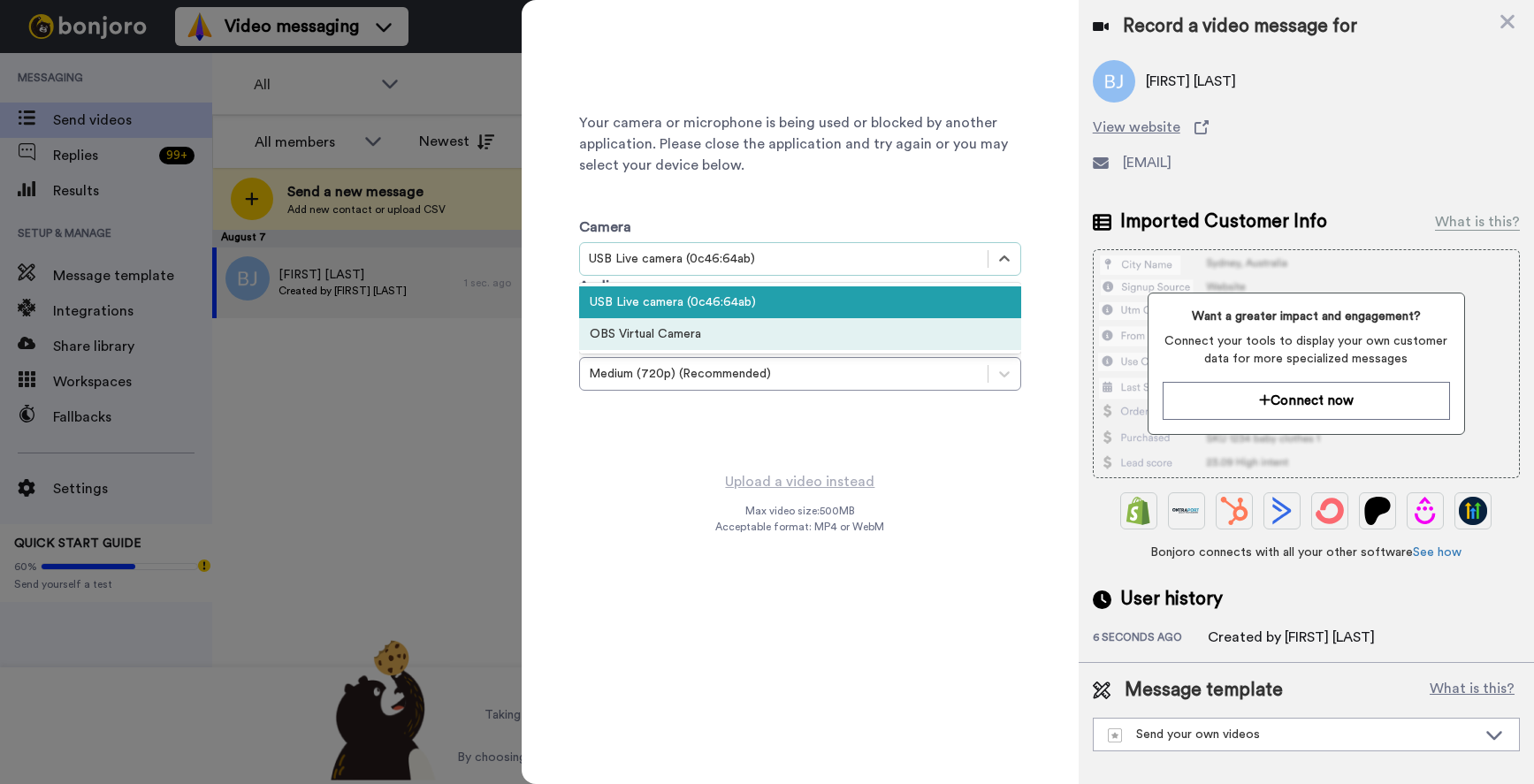 click on "OBS Virtual Camera" at bounding box center (800, 334) 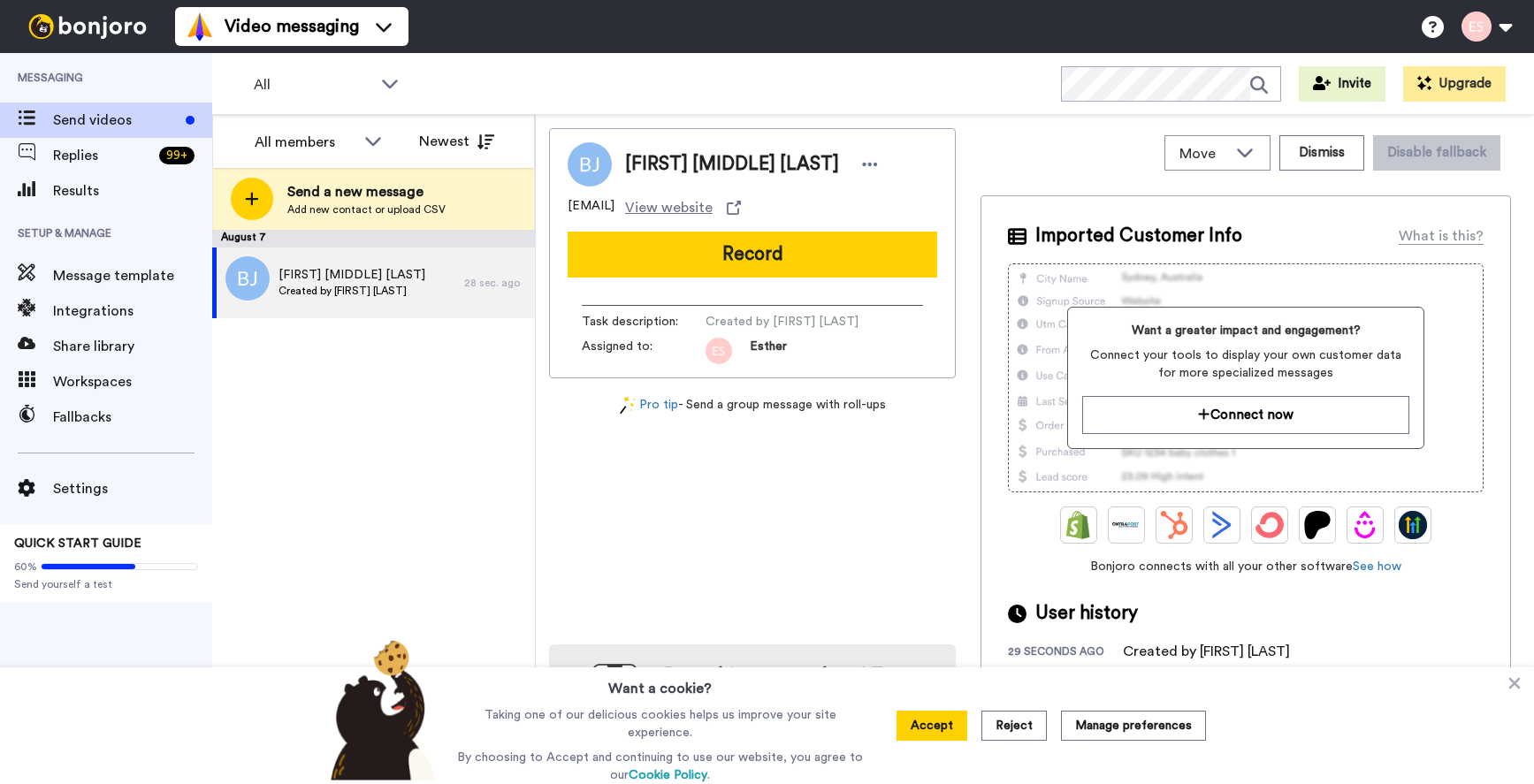 scroll, scrollTop: 0, scrollLeft: 0, axis: both 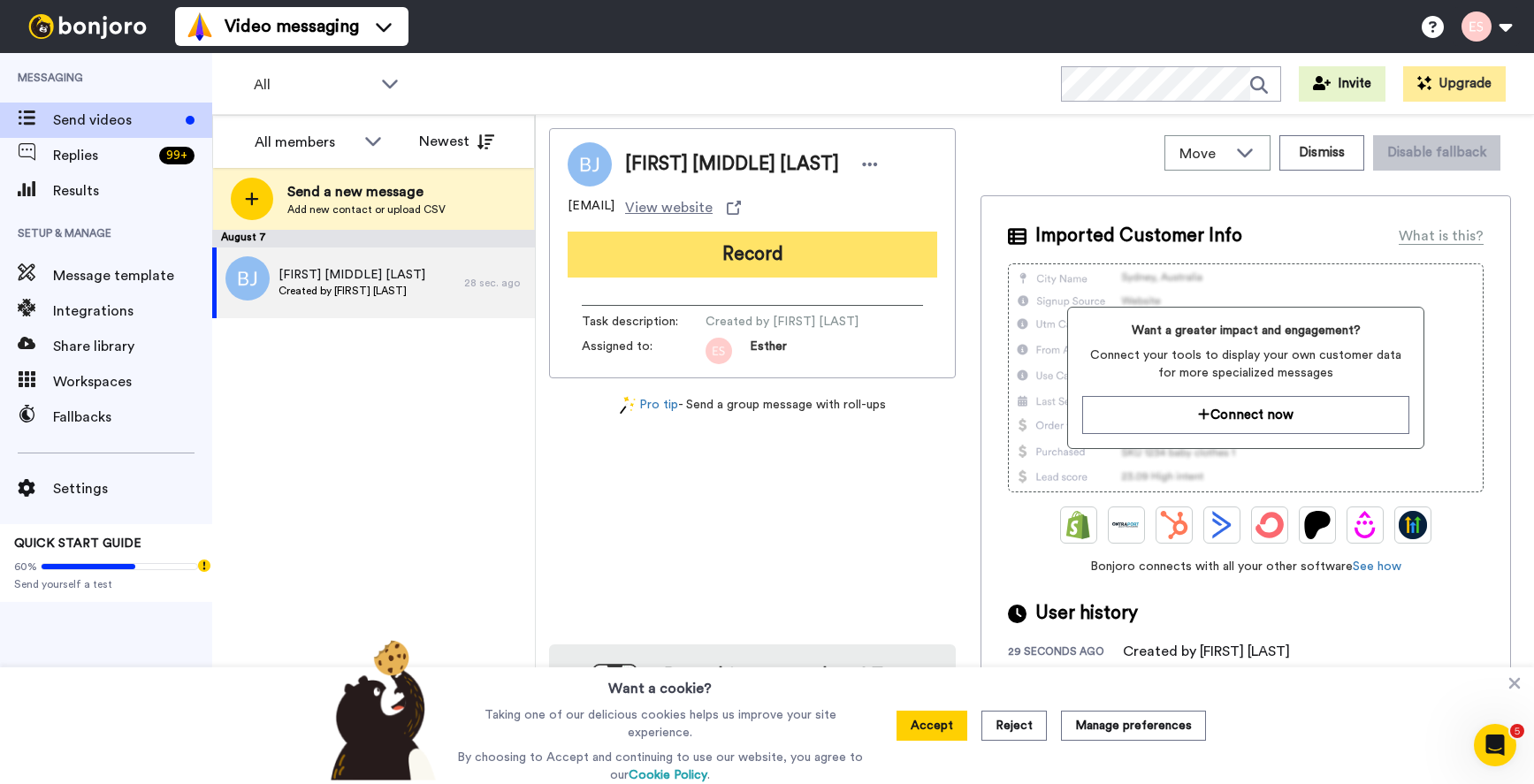 click on "Record" at bounding box center (752, 255) 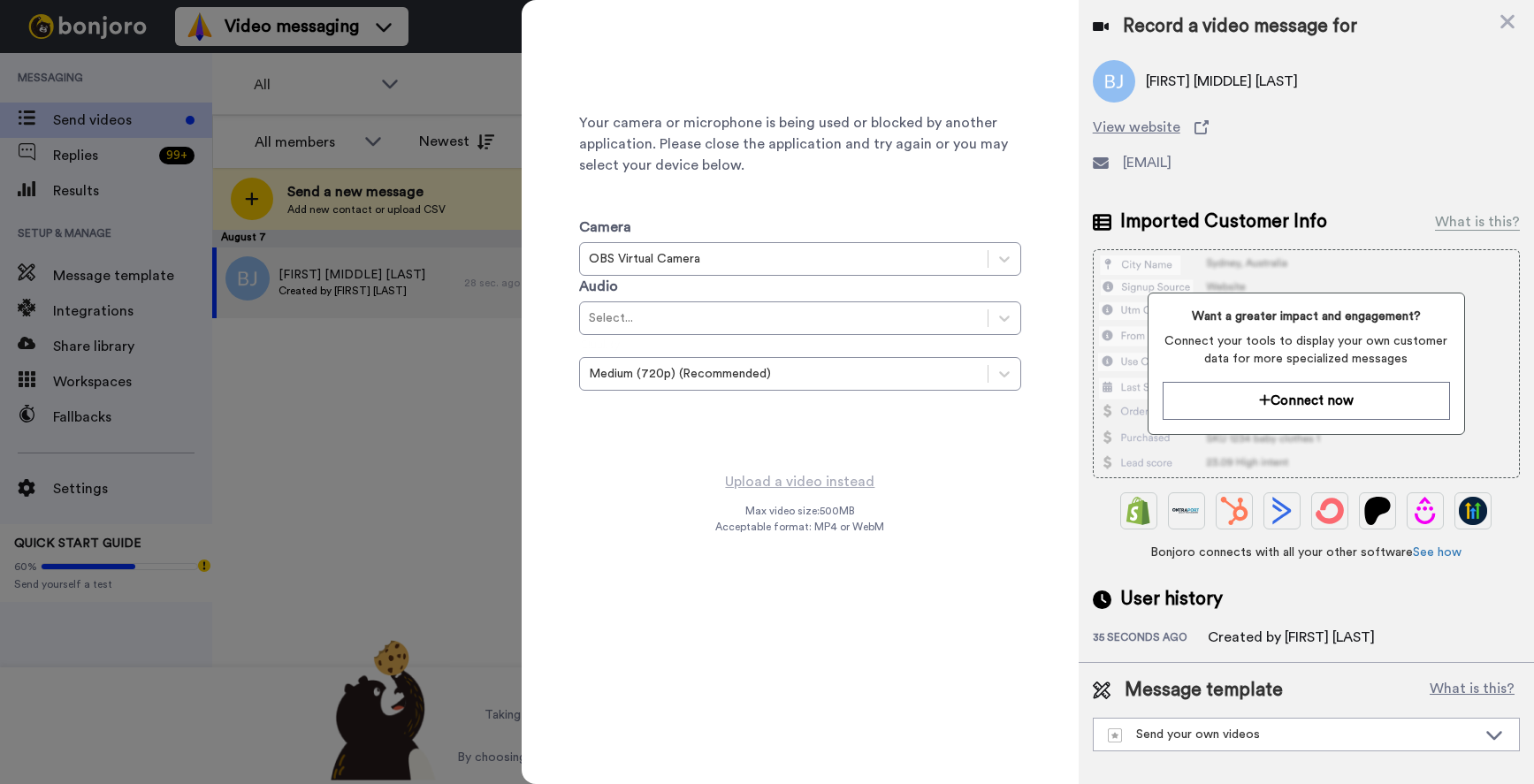 click 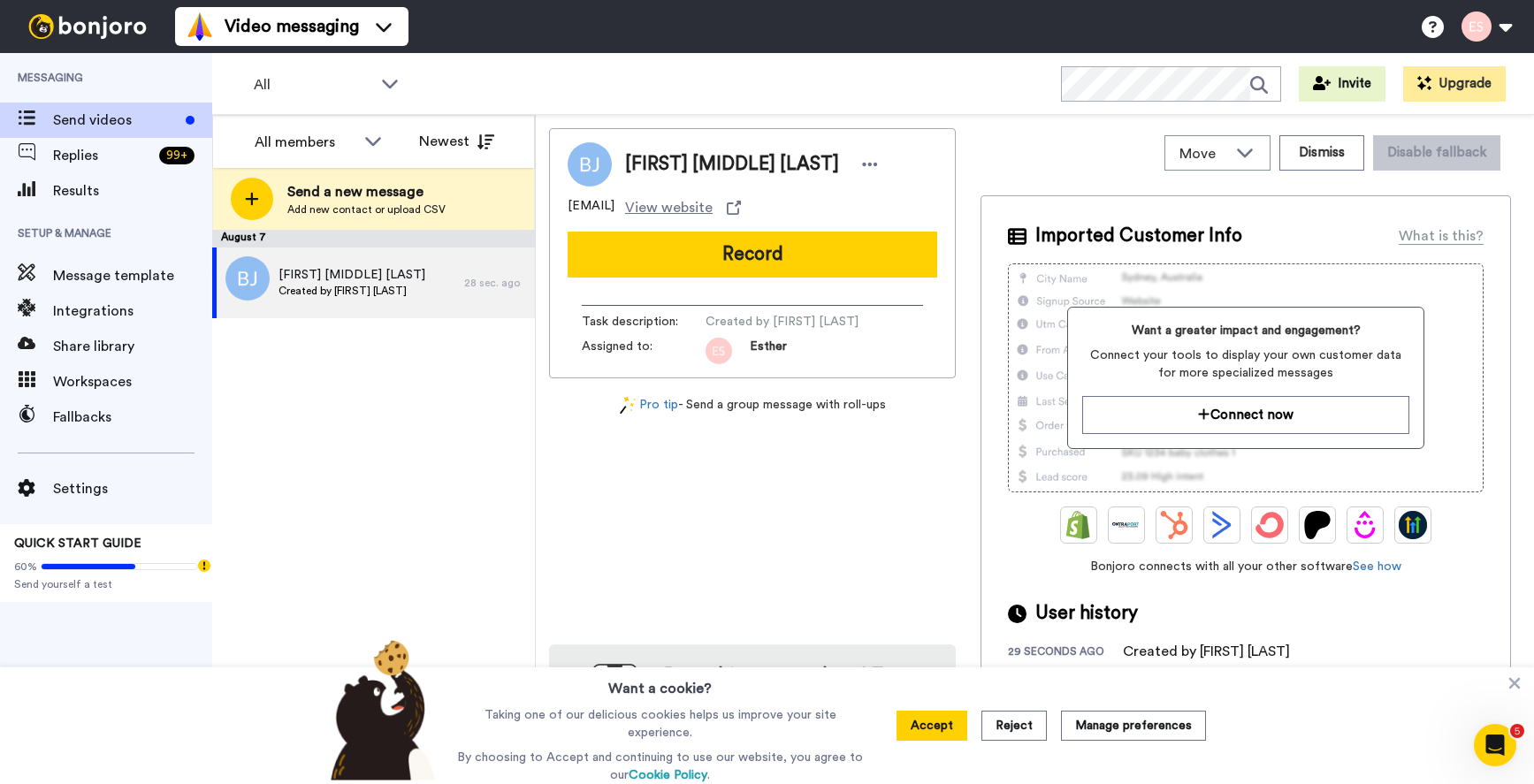 scroll, scrollTop: 0, scrollLeft: 0, axis: both 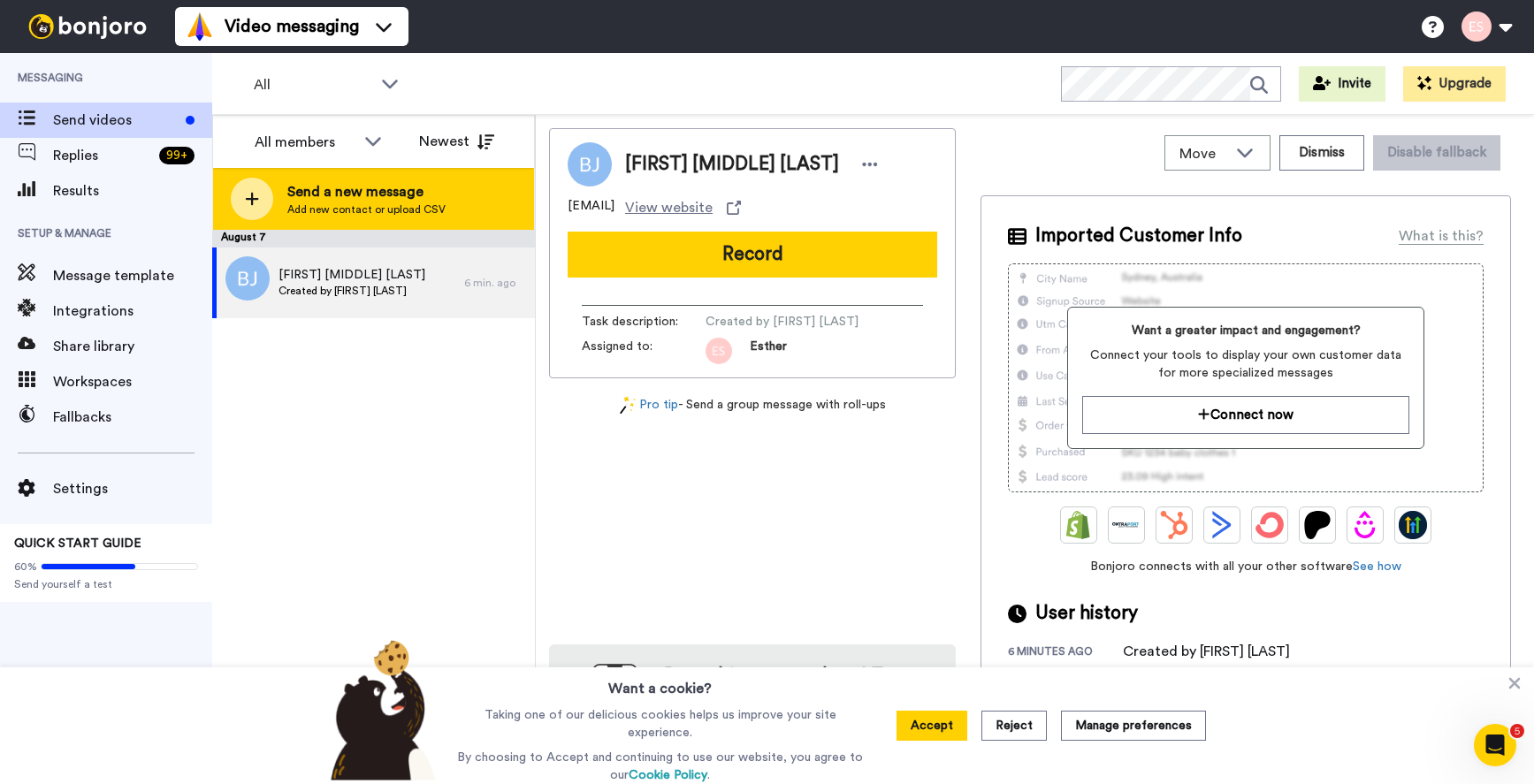 click on "Send a new message Add new contact or upload CSV" at bounding box center (373, 199) 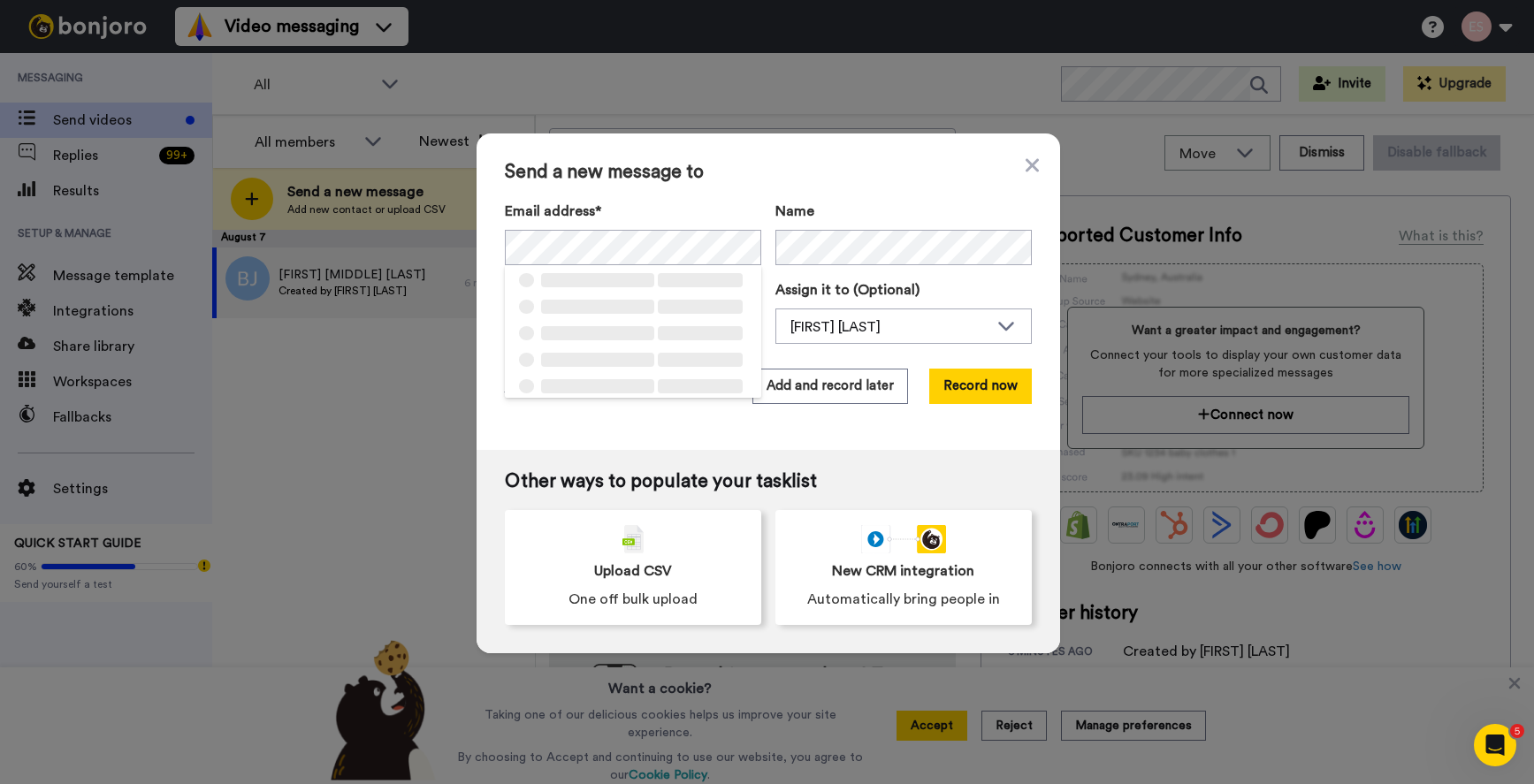 click on "Send a new message to" at bounding box center (768, 172) 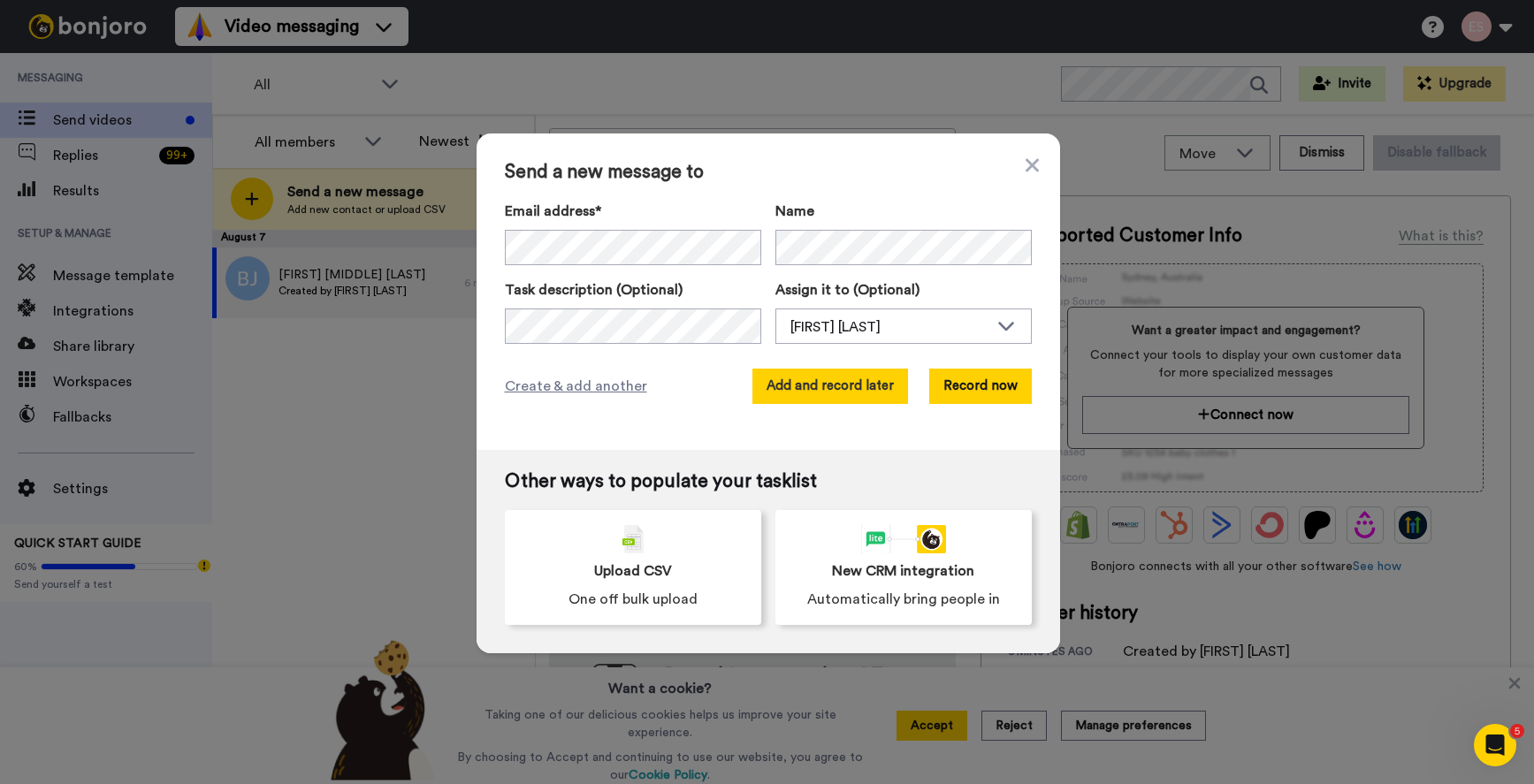 click on "Add and record later" at bounding box center (830, 386) 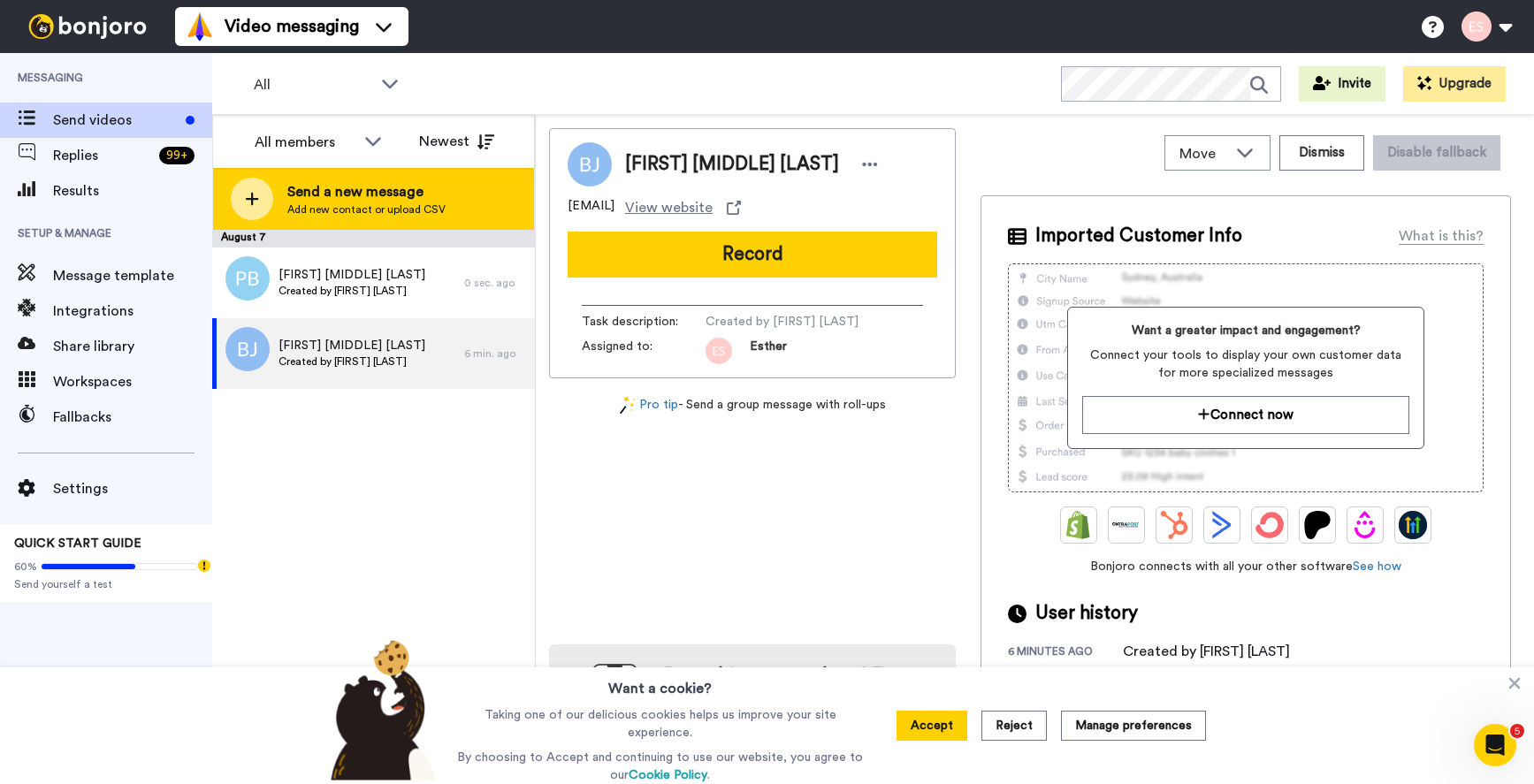 click on "Send a new message Add new contact or upload CSV" at bounding box center (373, 199) 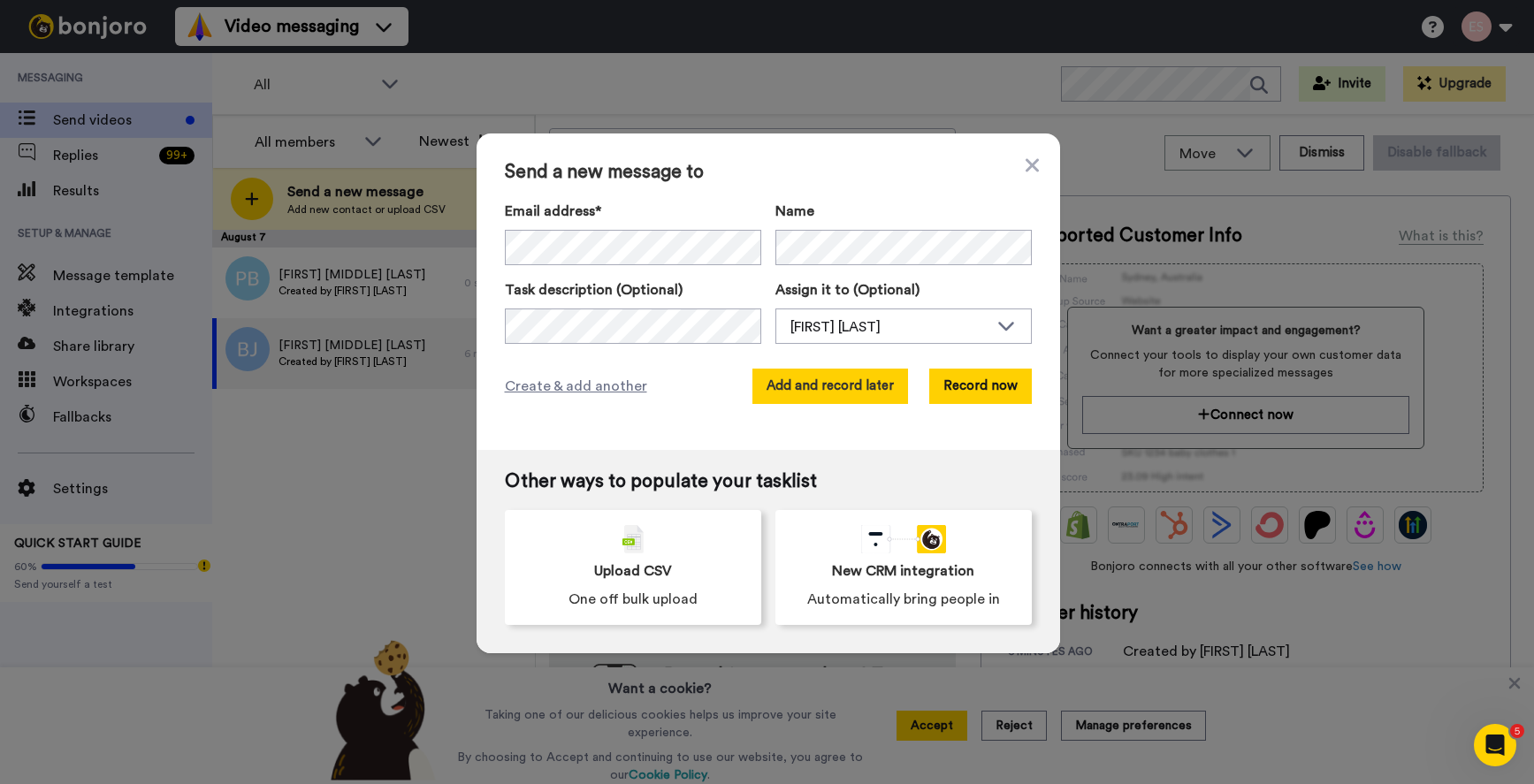 click on "Add and record later" at bounding box center (830, 386) 